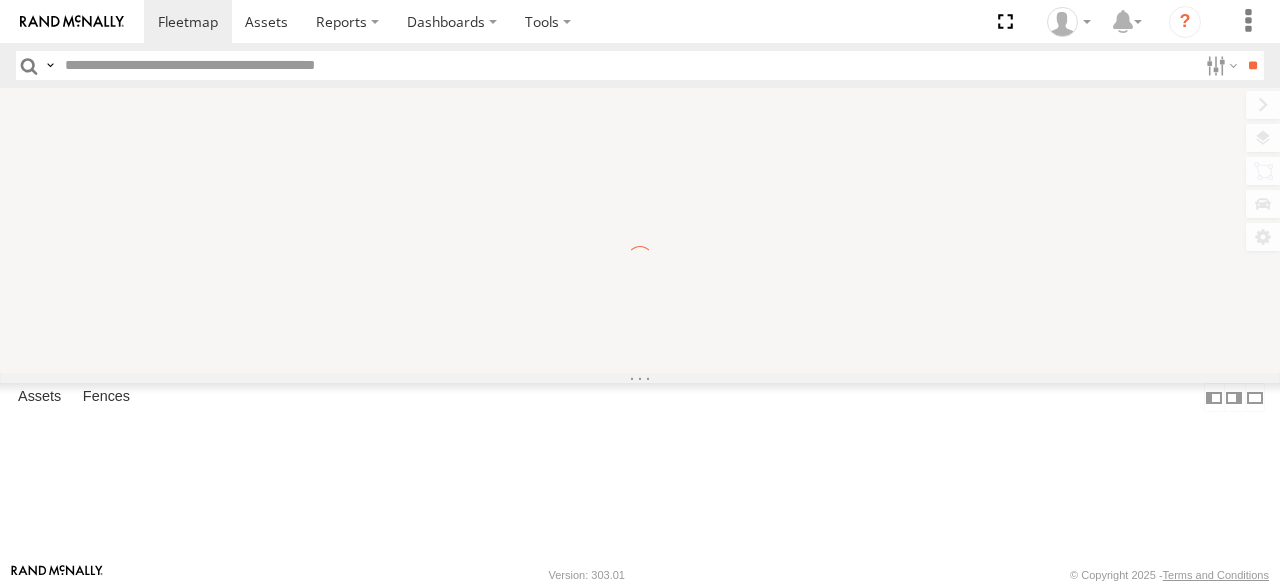 scroll, scrollTop: 0, scrollLeft: 0, axis: both 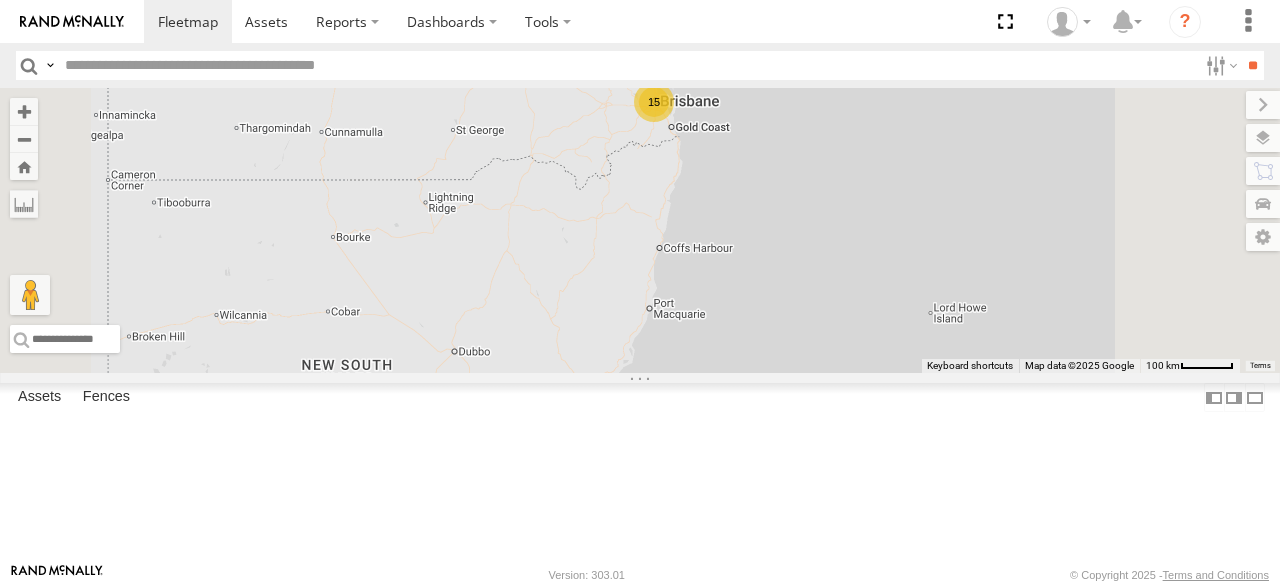 drag, startPoint x: 880, startPoint y: 332, endPoint x: 805, endPoint y: 433, distance: 125.80143 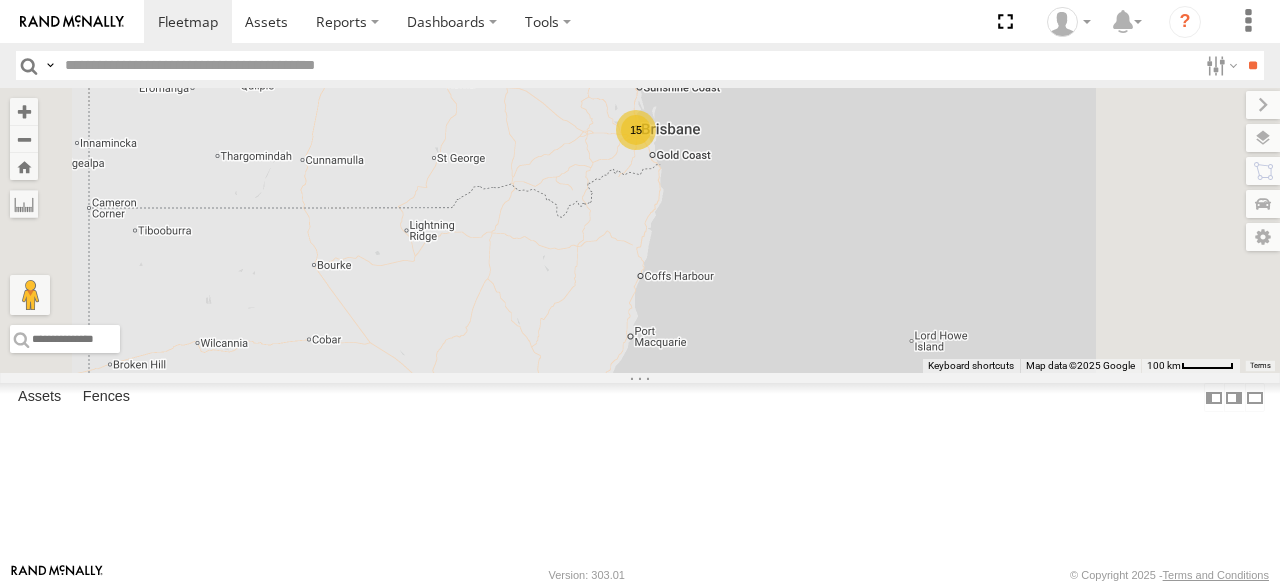 click on "[PERSON_NAME] - 360NA6 [GEOGRAPHIC_DATA] 15" at bounding box center [640, 230] 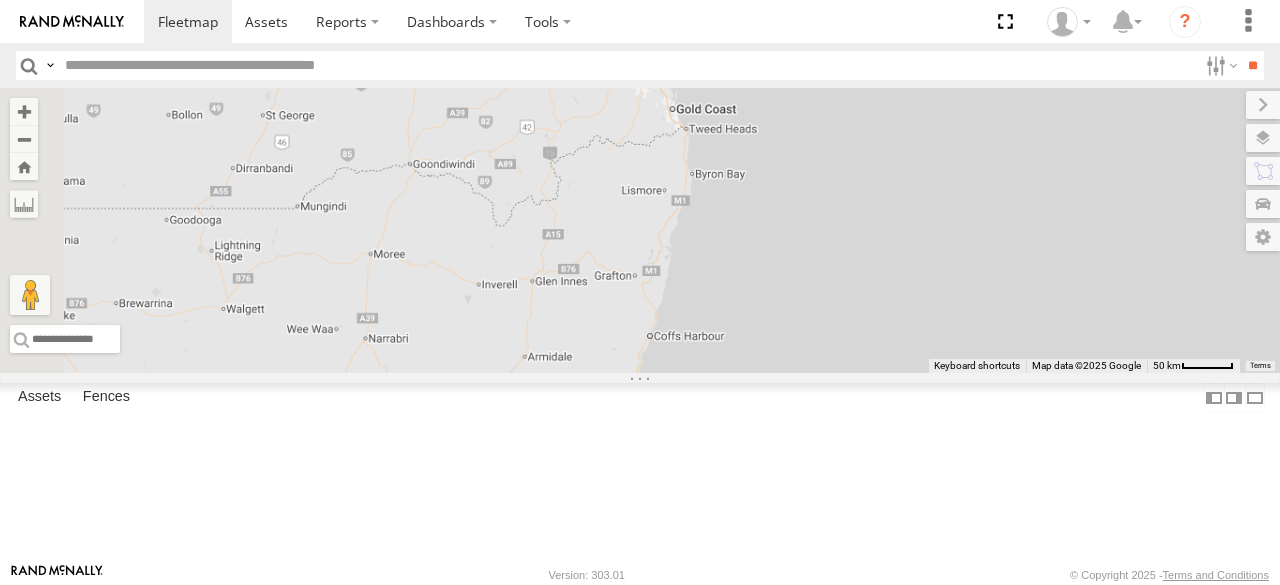 click on "[PERSON_NAME] - 360NA6 [GEOGRAPHIC_DATA]" at bounding box center [640, 230] 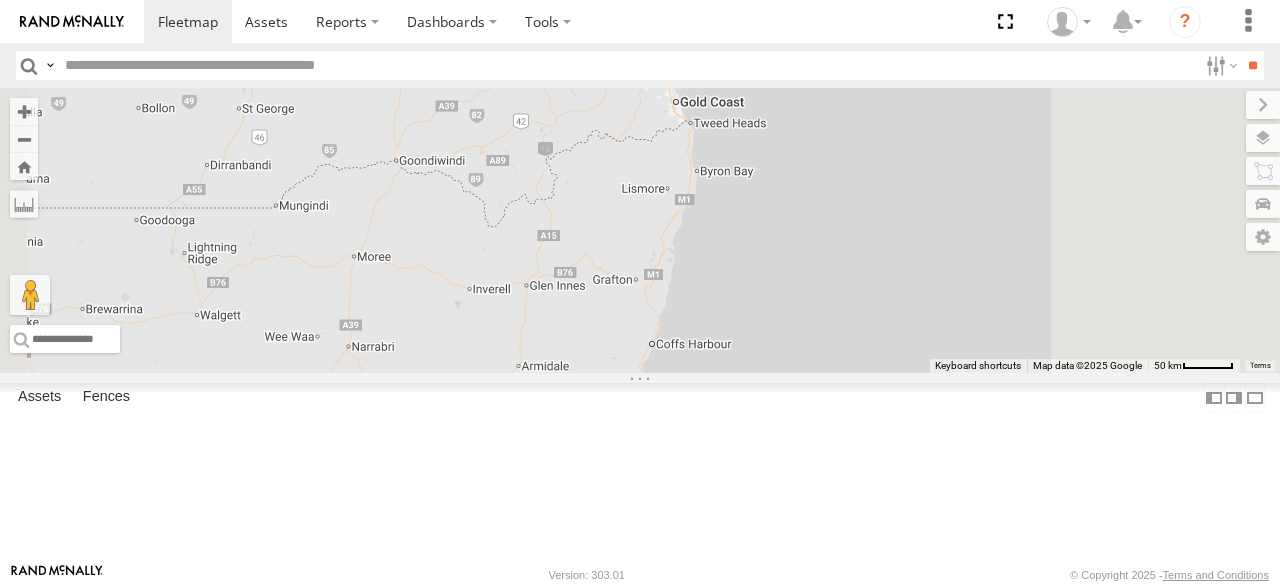 click on "[PERSON_NAME] - 360NA6 [GEOGRAPHIC_DATA] 15" at bounding box center (640, 230) 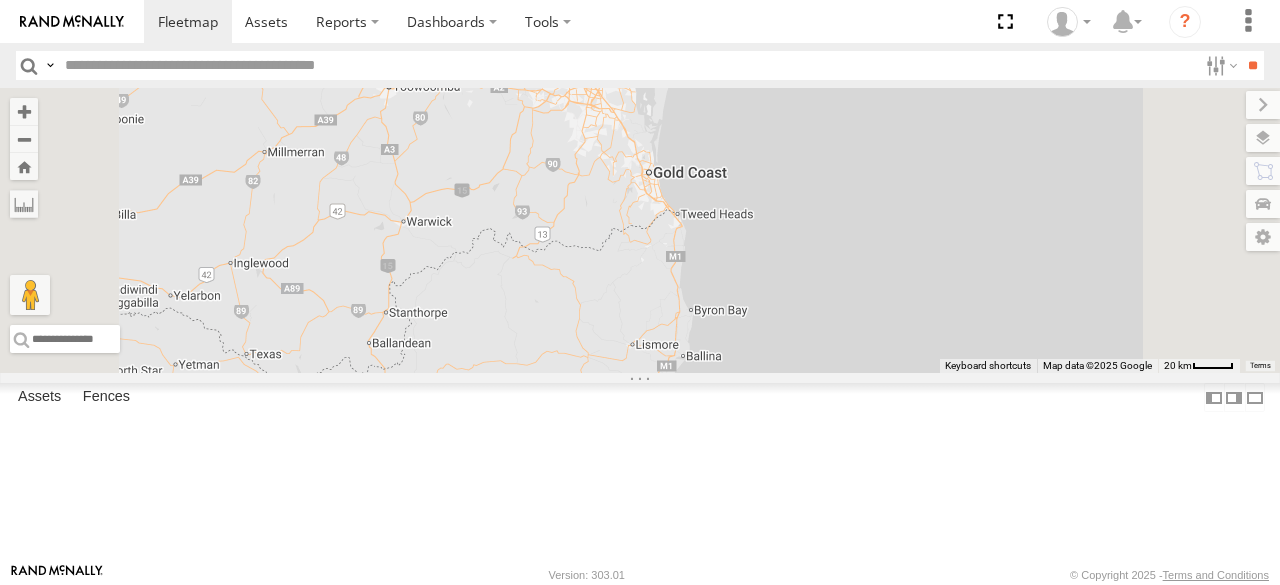drag, startPoint x: 912, startPoint y: 189, endPoint x: 870, endPoint y: 310, distance: 128.082 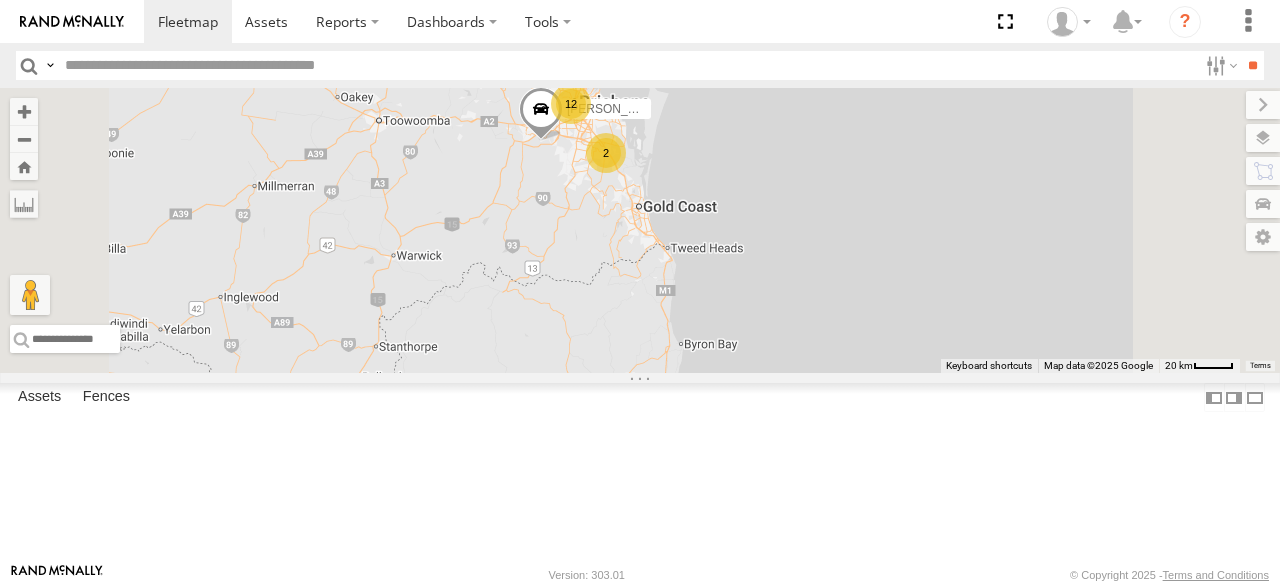 click on "2" at bounding box center (606, 153) 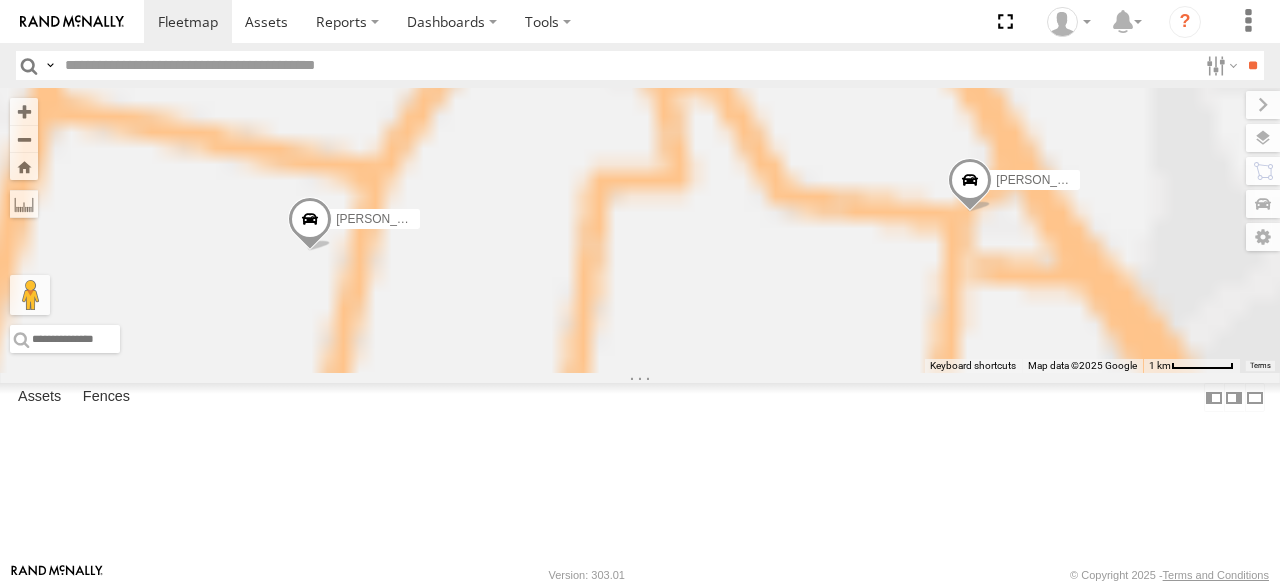 click on "[PERSON_NAME] - 360NA6 [GEOGRAPHIC_DATA] [PERSON_NAME] B - Corolla [PERSON_NAME] [PERSON_NAME] 366JK9 - Corolla Hatch" at bounding box center [640, 230] 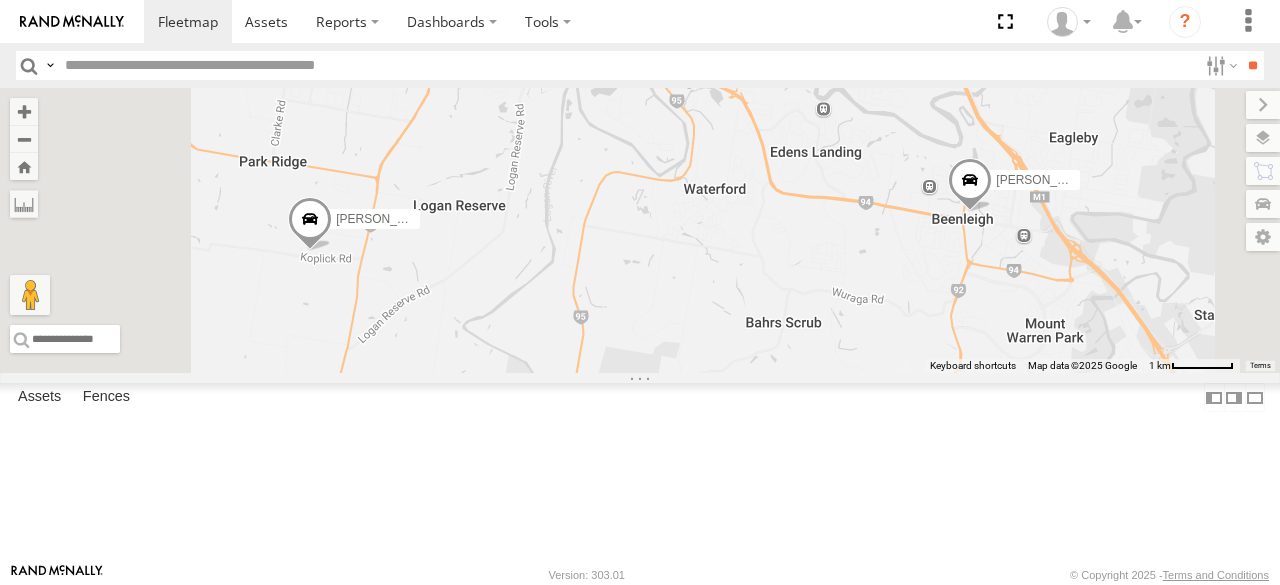 click on "[PERSON_NAME] 366JK9 - Corolla Hatch" at bounding box center [370, 219] 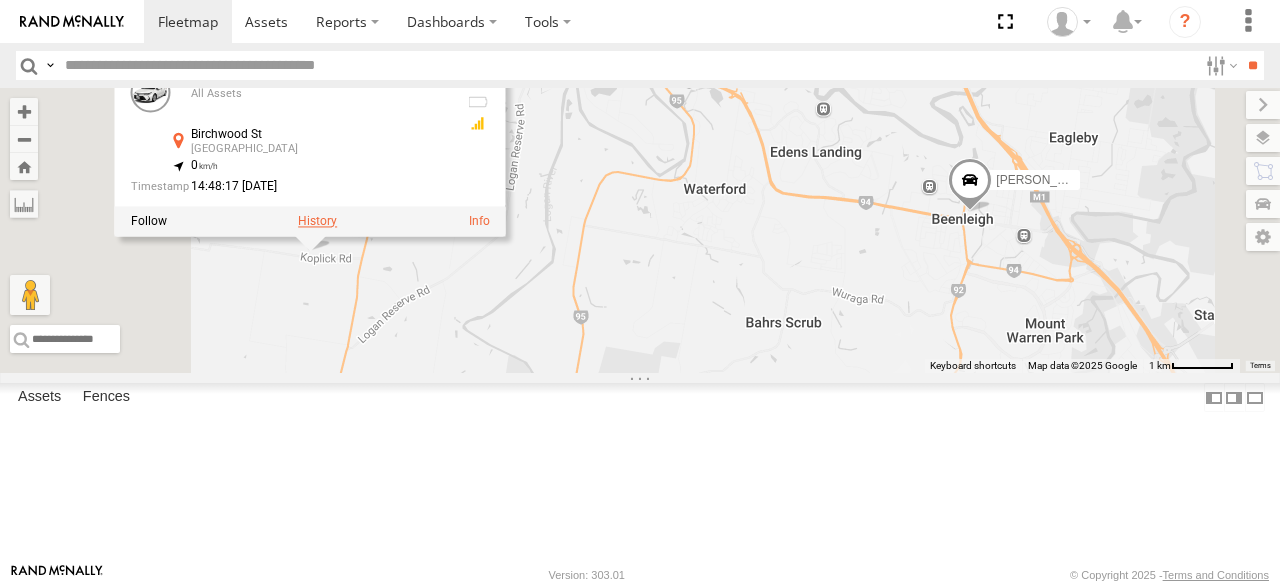 click at bounding box center [317, 221] 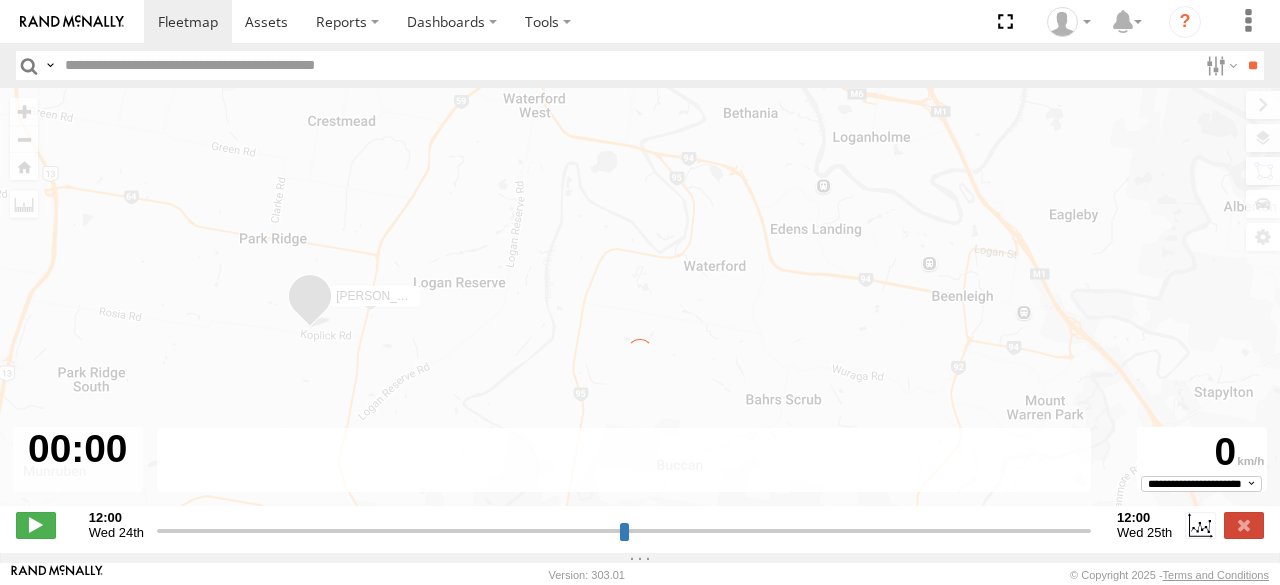 type on "**********" 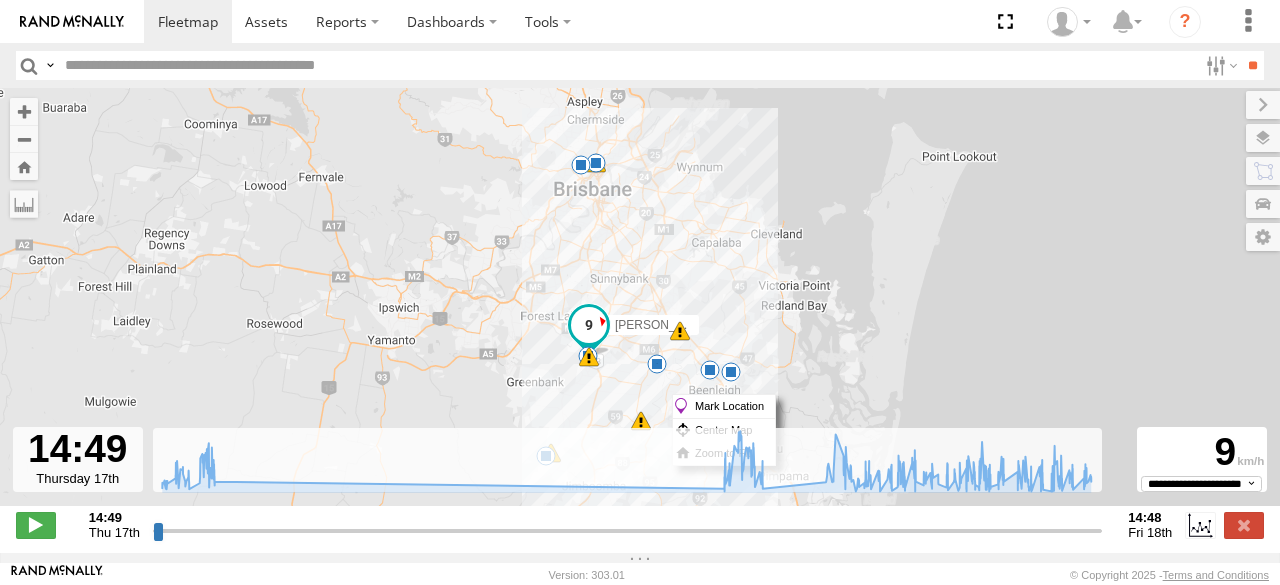 drag, startPoint x: 672, startPoint y: 394, endPoint x: 548, endPoint y: 395, distance: 124.004036 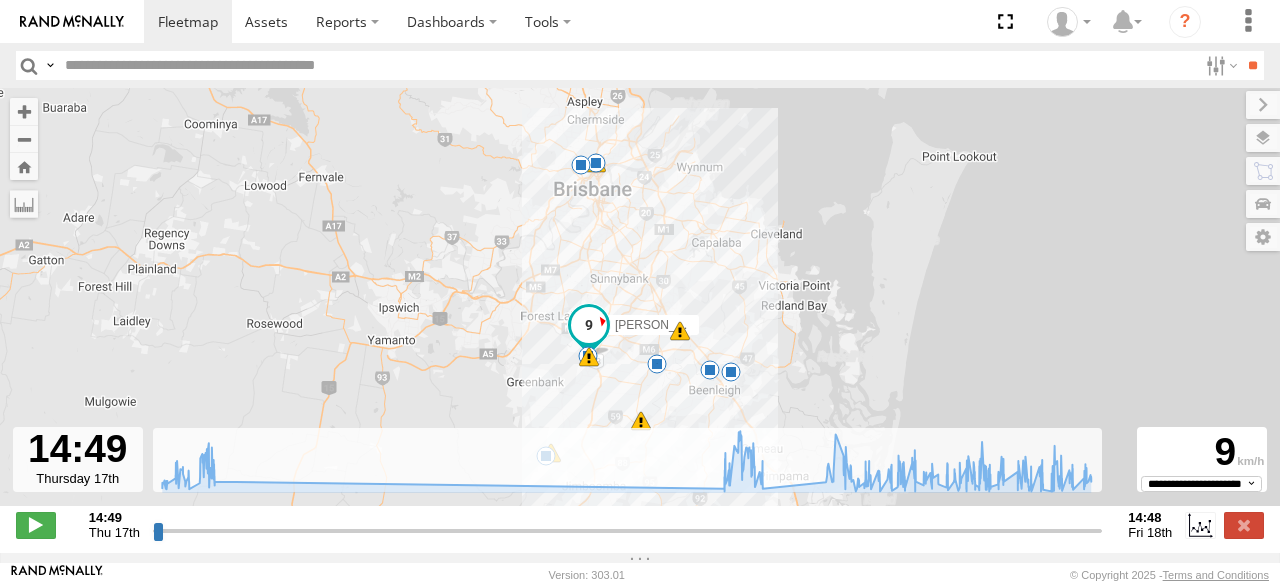 click on "[PERSON_NAME] 366JK9 - Corolla Hatch 16:15 Thu 06:07 Fri 06:18 Fri 12:11 Fri 12:31 Fri 12 7 45 9 6 8 37" at bounding box center (640, 307) 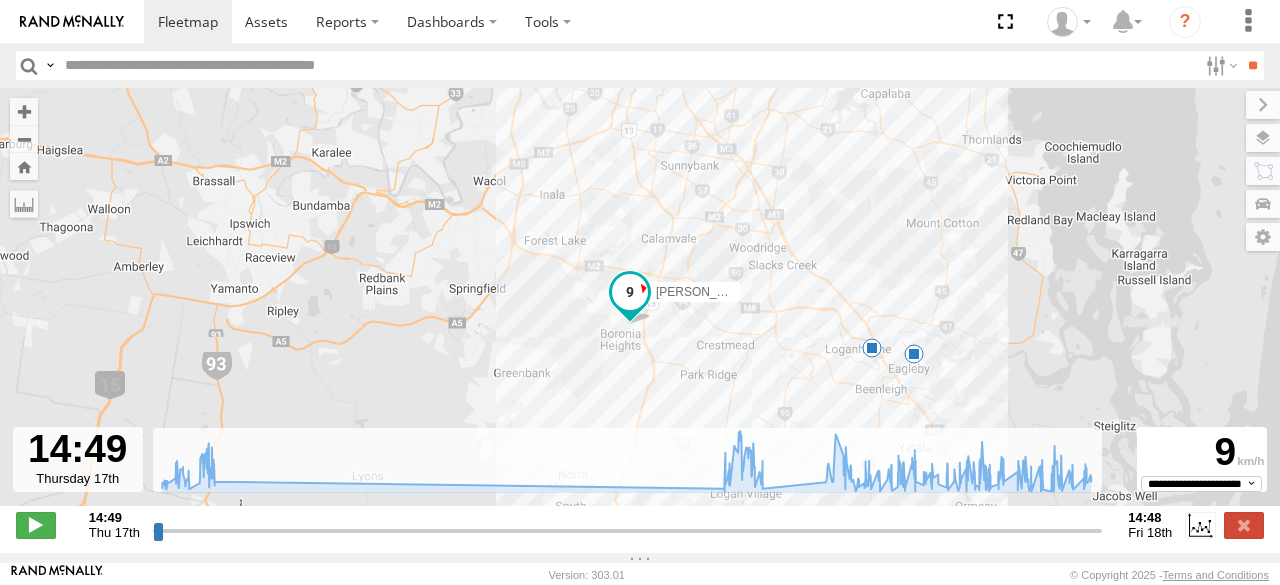 click on "[PERSON_NAME] 366JK9 - Corolla Hatch 16:15 Thu 06:07 Fri 06:18 Fri 12:11 Fri 12:31 Fri" at bounding box center (640, 307) 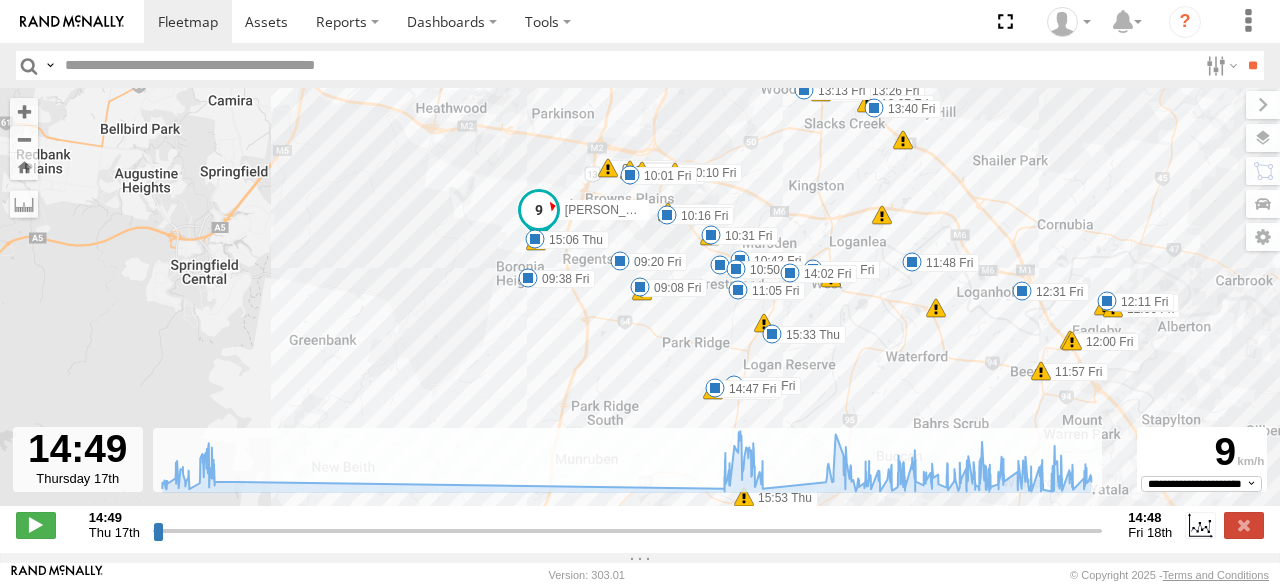 drag, startPoint x: 708, startPoint y: 375, endPoint x: 514, endPoint y: 358, distance: 194.74342 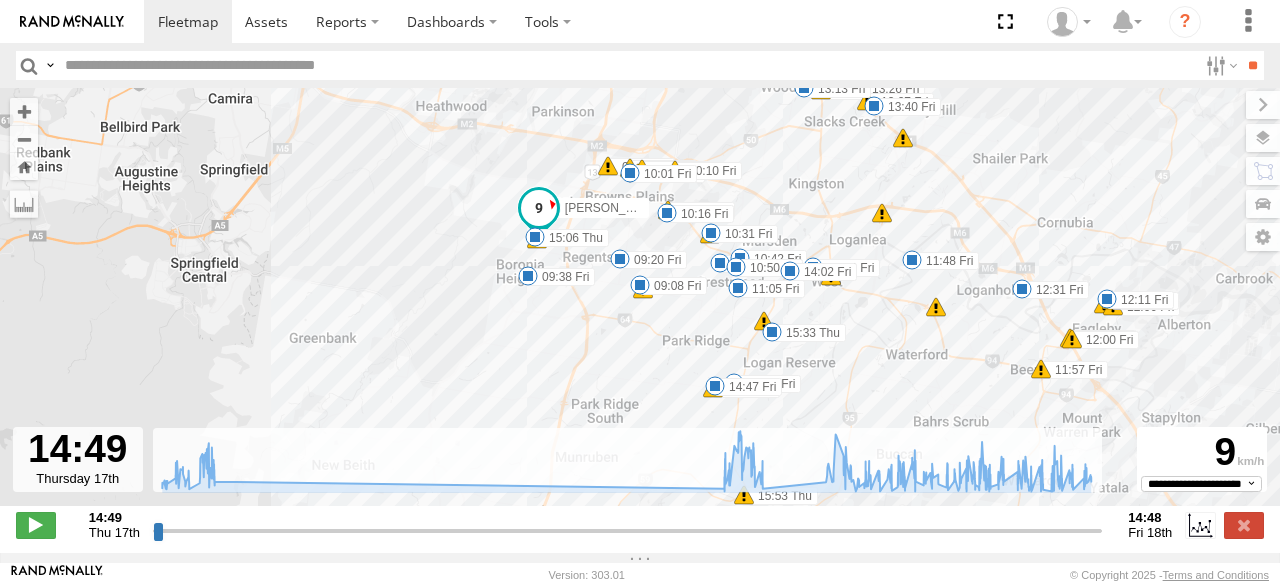 click on "13" at bounding box center (764, 321) 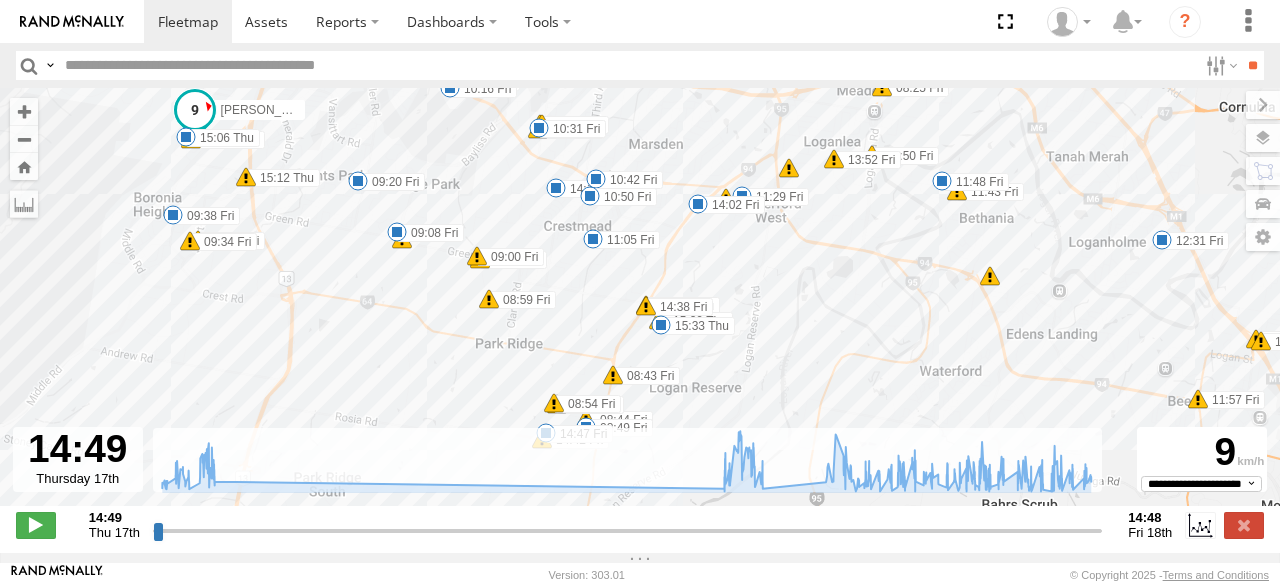 click at bounding box center [646, 306] 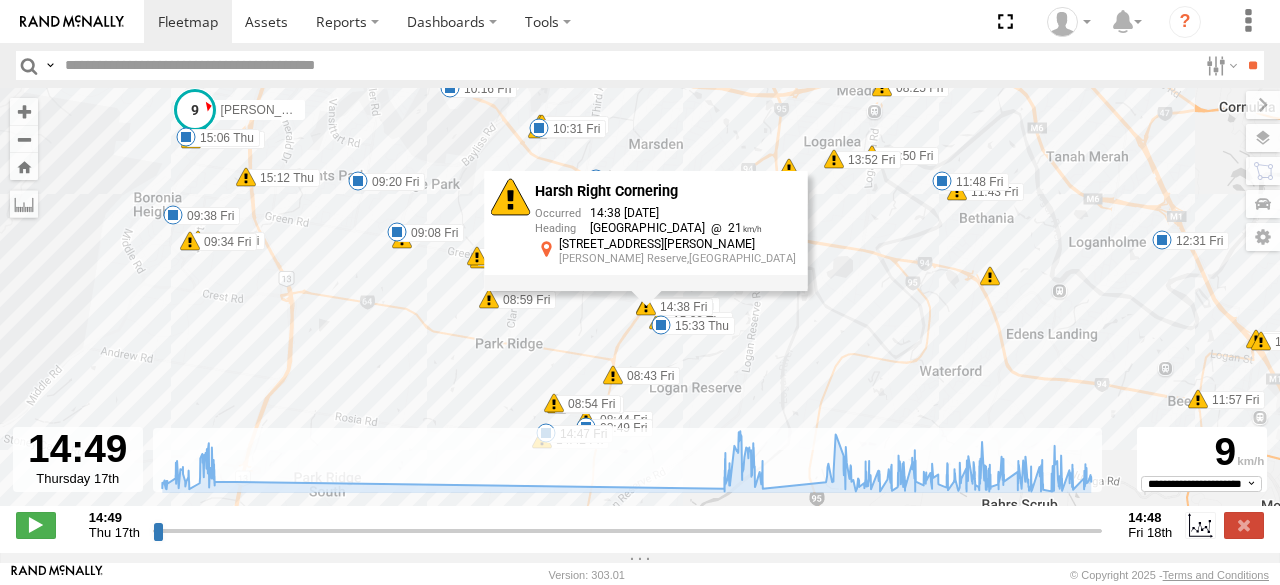 click at bounding box center (489, 299) 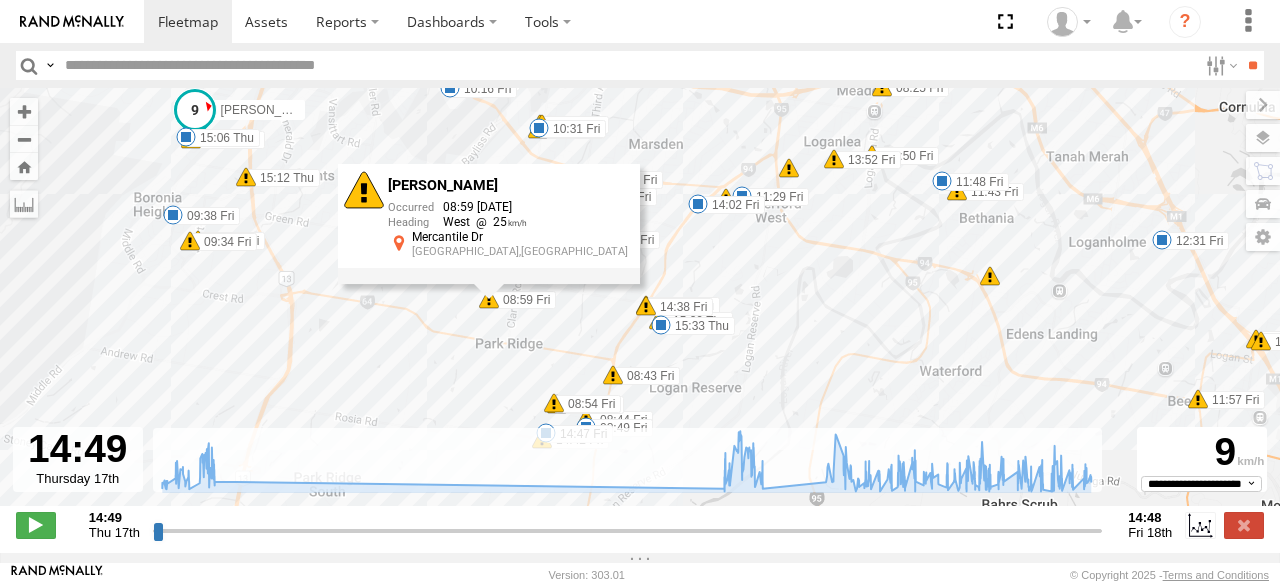 click on "[PERSON_NAME] 366JK9 - Corolla Hatch 16:15 Thu 06:07 Fri 06:18 Fri 12:11 Fri 12:31 Fri 10:16 Fri 10:31 Fri 11:48 Fri 13:13 Fri 13:40 Fri 14:19 Fri 15:53 Thu 16:00 Thu 16:08 Thu 16:10 Thu 05:18 Fri 05:21 Fri 05:23 Fri 05:25 Fri 15:06 Thu 15:33 Thu 08:49 Fri 09:08 Fri 09:20 Fri 09:38 Fri 10:01 Fri 10:42 Fri 10:50 Fri 11:05 Fri 11:29 Fri 14:02 Fri 14:47 Fri 09:53 Fri 09:54 Fri 10:06 Fri 10:06 Fri 10:10 Fri 10:11 Fri 11:57 Fri 12:00 Fri 12:00 Fri 12:04 Fri 12:06 Fri 12:07 Fri 13:23 Fri 13:26 Fri 13:26 Fri 13:27 Fri 14:42 Fri 15:10 Thu 15:12 Thu 13 15:29 Thu 15:30 Thu 08:25 Fri 08:43 Fri 08:44 Fri 08:54 Fri 08:54 Fri 08:59 Fri 09:00 Fri 09:00 Fri 09:33 Fri 09:34 Fri 09:49 Fri 09:51 Fri 10:34 Fri 10:34 Fri 10:34 Fri 15 5 5 11:43 Fri 13:50 Fri 13:52 Fri 5 14:38 Fri Harsh Braking 08:59 [DATE] [GEOGRAPHIC_DATA][STREET_ADDRESS][GEOGRAPHIC_DATA]" at bounding box center [640, 307] 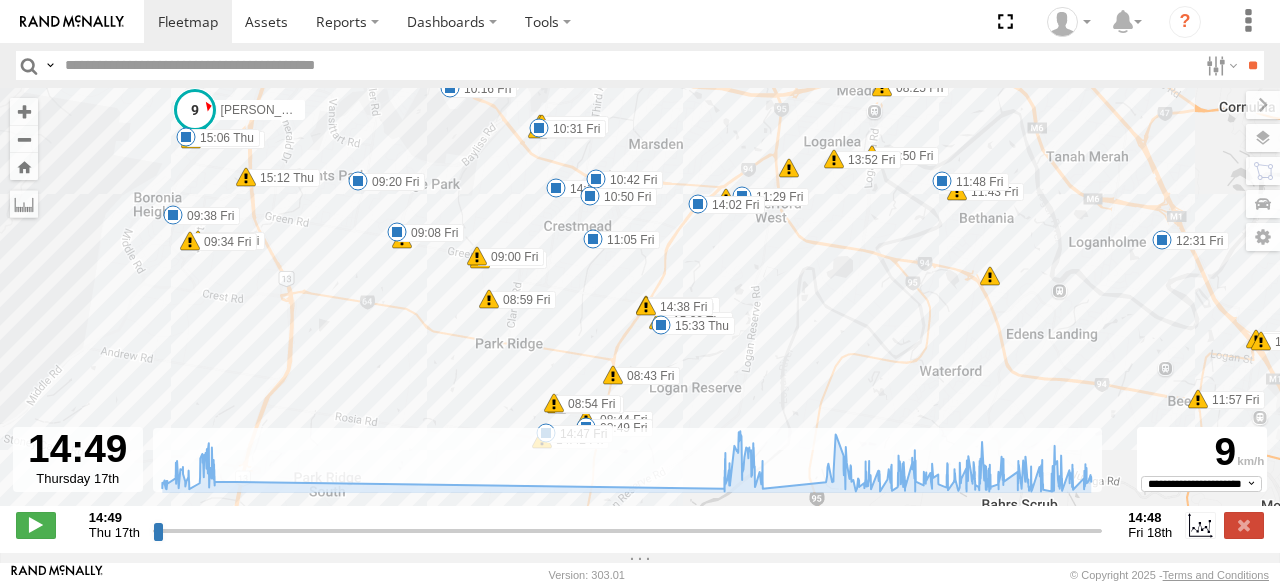 click at bounding box center (477, 256) 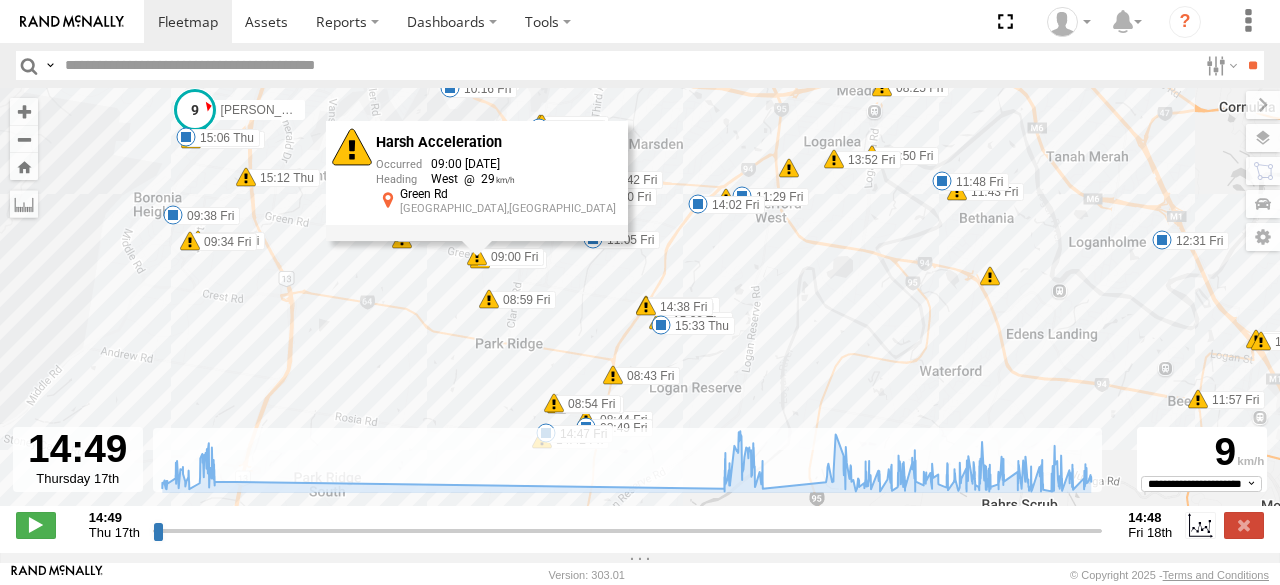 click on "Harsh Acceleration 09:00 [DATE][GEOGRAPHIC_DATA][STREET_ADDRESS][GEOGRAPHIC_DATA]" at bounding box center (477, 181) 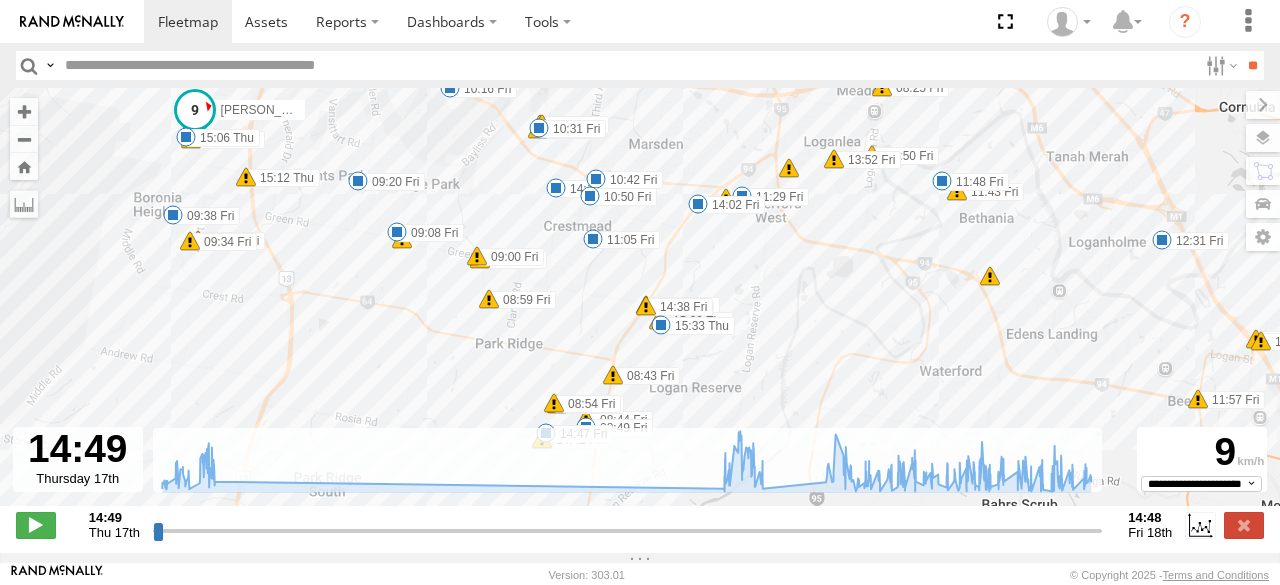click at bounding box center (477, 256) 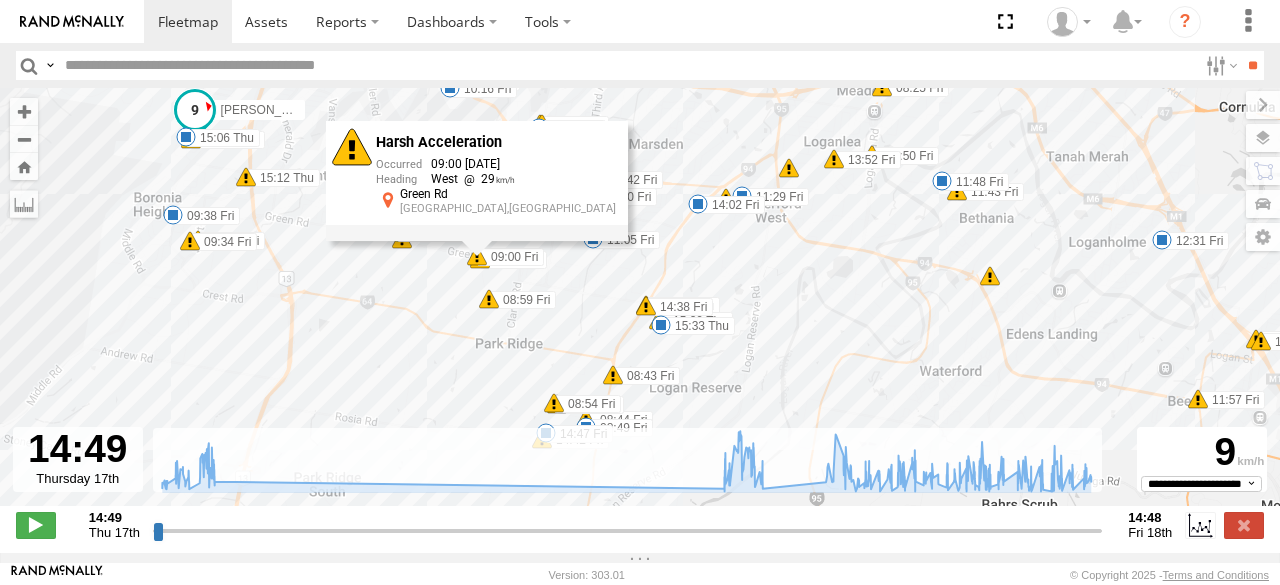 click on "[PERSON_NAME] 366JK9 - Corolla Hatch 16:15 Thu 06:07 Fri 06:18 Fri 12:11 Fri 12:31 Fri 10:16 Fri 10:31 Fri 11:48 Fri 13:13 Fri 13:40 Fri 14:19 Fri 15:53 Thu 16:00 Thu 16:08 Thu 16:10 Thu 05:18 Fri 05:21 Fri 05:23 Fri 05:25 Fri 15:06 Thu 15:33 Thu 08:49 Fri 09:08 Fri 09:20 Fri 09:38 Fri 10:01 Fri 10:42 Fri 10:50 Fri 11:05 Fri 11:29 Fri 14:02 Fri 14:47 Fri 09:53 Fri 09:54 Fri 10:06 Fri 10:06 Fri 10:10 Fri 10:11 Fri 11:57 Fri 12:00 Fri 12:00 Fri 12:04 Fri 12:06 Fri 12:07 Fri 13:23 Fri 13:26 Fri 13:26 Fri 13:27 Fri 14:42 Fri 15:10 Thu 15:12 Thu 13 15:29 Thu 15:30 Thu 08:25 Fri 08:43 Fri 08:44 Fri 08:54 Fri 08:54 Fri 08:59 Fri 09:00 Fri 09:00 Fri 09:33 Fri 09:34 Fri 09:49 Fri 09:51 Fri 10:34 Fri 10:34 Fri 10:34 Fri 15 5 5 11:43 Fri 13:50 Fri 13:52 Fri 5 14:38 Fri Harsh Acceleration 09:00 [DATE][GEOGRAPHIC_DATA][STREET_ADDRESS][GEOGRAPHIC_DATA]" at bounding box center [640, 307] 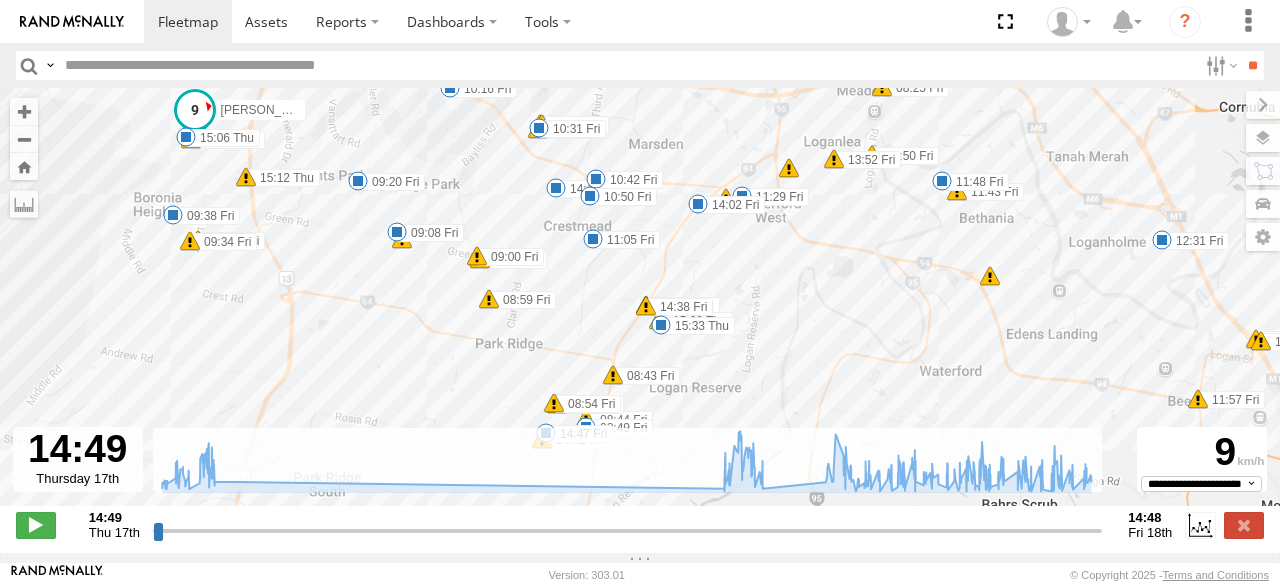 click on "13" at bounding box center (402, 239) 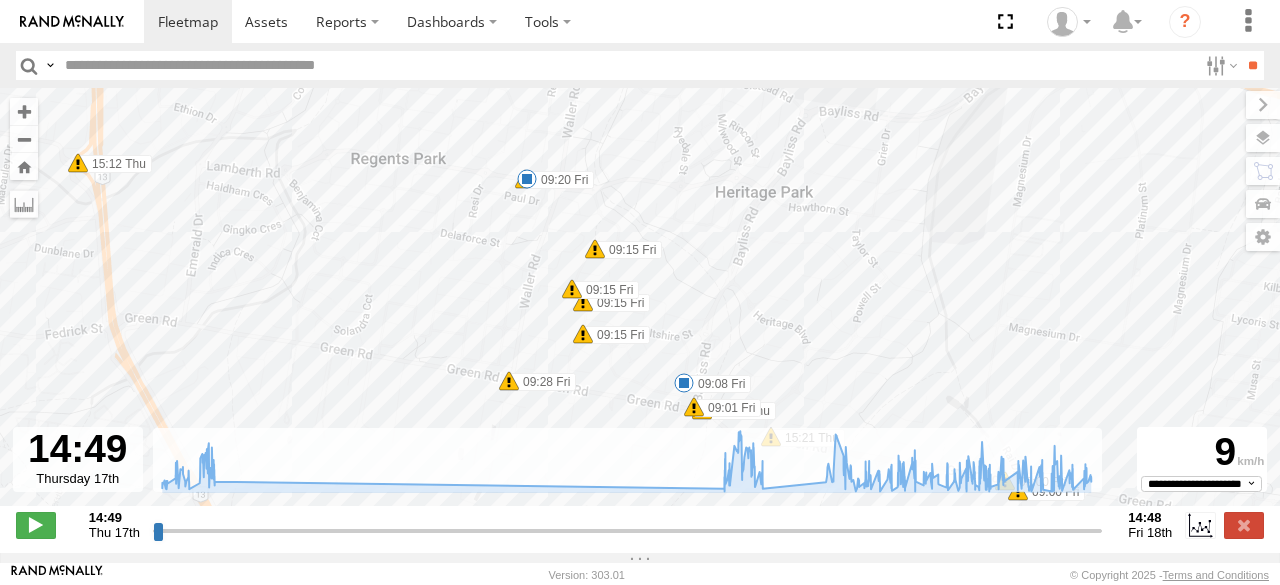 click at bounding box center [572, 289] 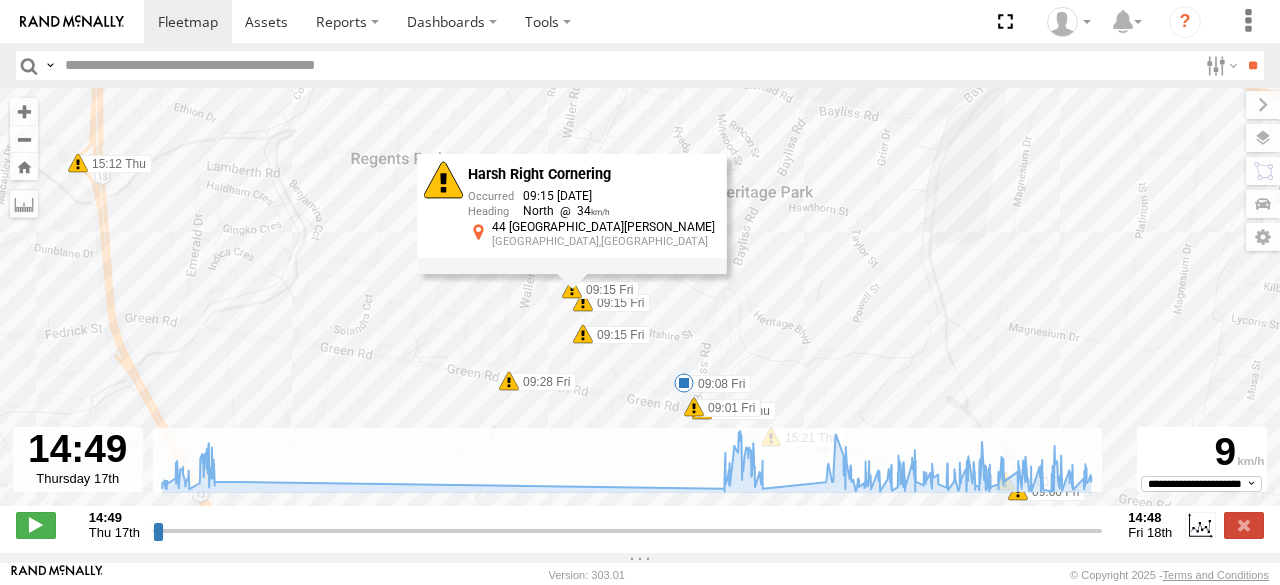 click at bounding box center [583, 302] 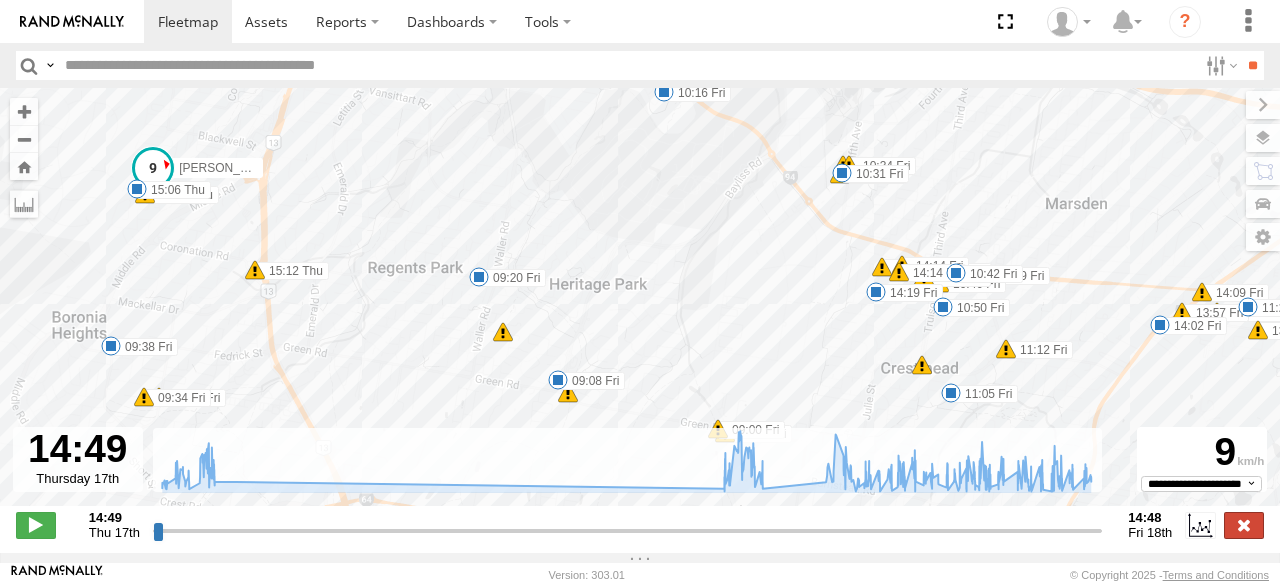 click at bounding box center [1244, 525] 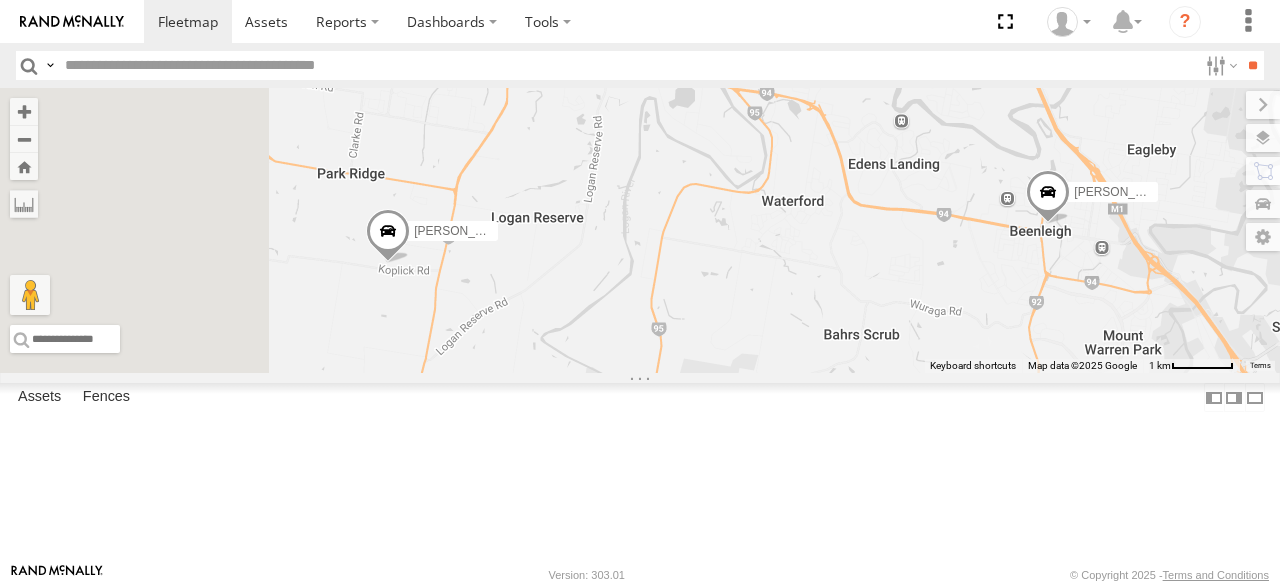drag, startPoint x: 826, startPoint y: 353, endPoint x: 942, endPoint y: 375, distance: 118.06778 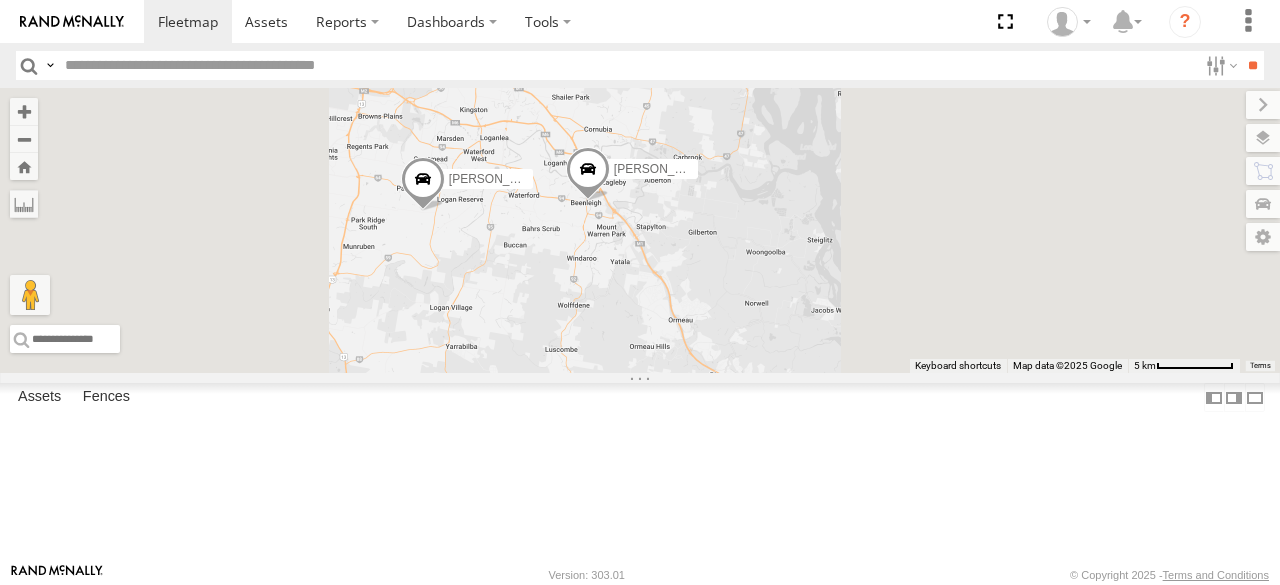 click at bounding box center (423, 183) 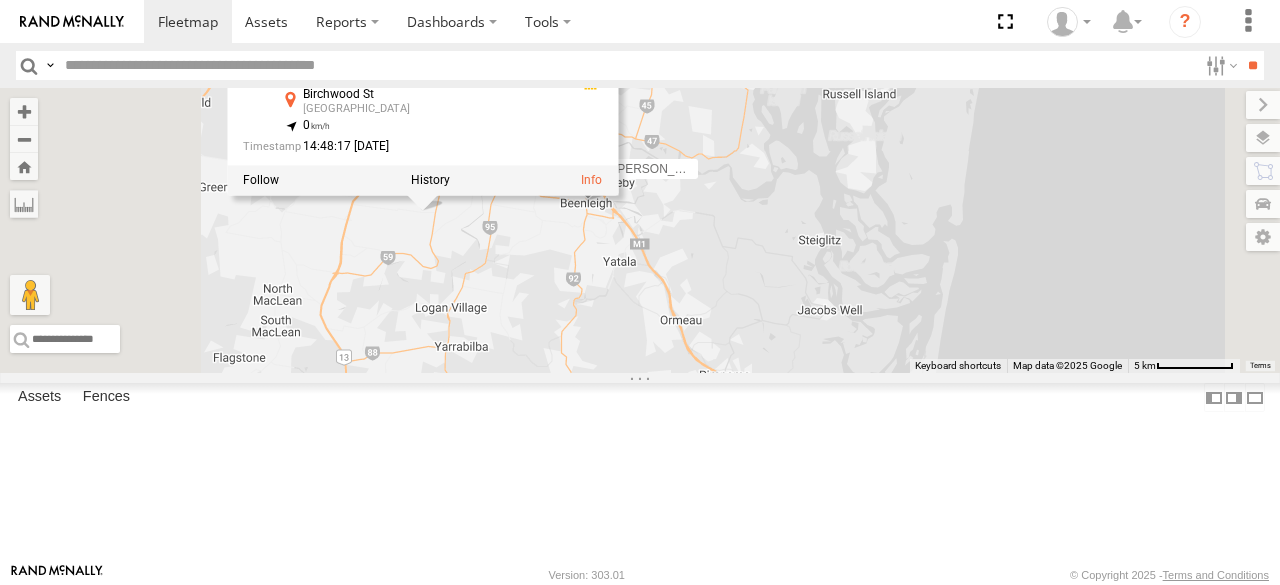 click on "[PERSON_NAME] 366JK9 - Corolla Hatch All Assets [GEOGRAPHIC_DATA] -27.71987 ,  153.08198 0 14:48:17 [DATE]" at bounding box center (422, 106) 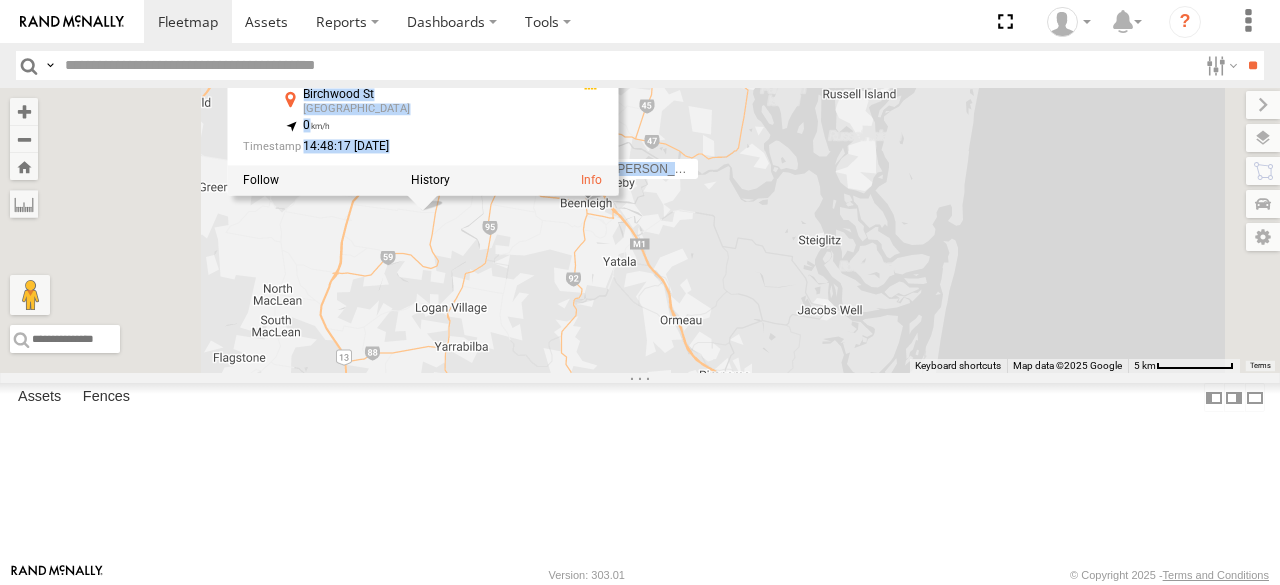 click on "[PERSON_NAME] 366JK9 - Corolla Hatch All Assets [GEOGRAPHIC_DATA] -27.71987 ,  153.08198 0 14:48:17 [DATE]" at bounding box center (422, 106) 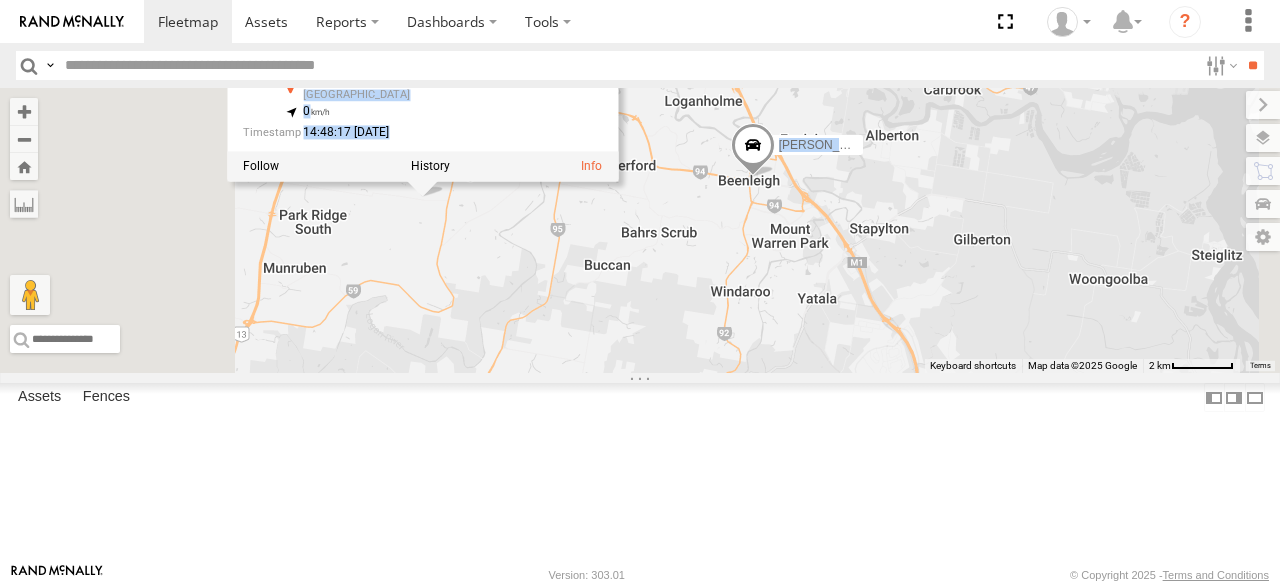 click on "[PERSON_NAME]" at bounding box center (828, 145) 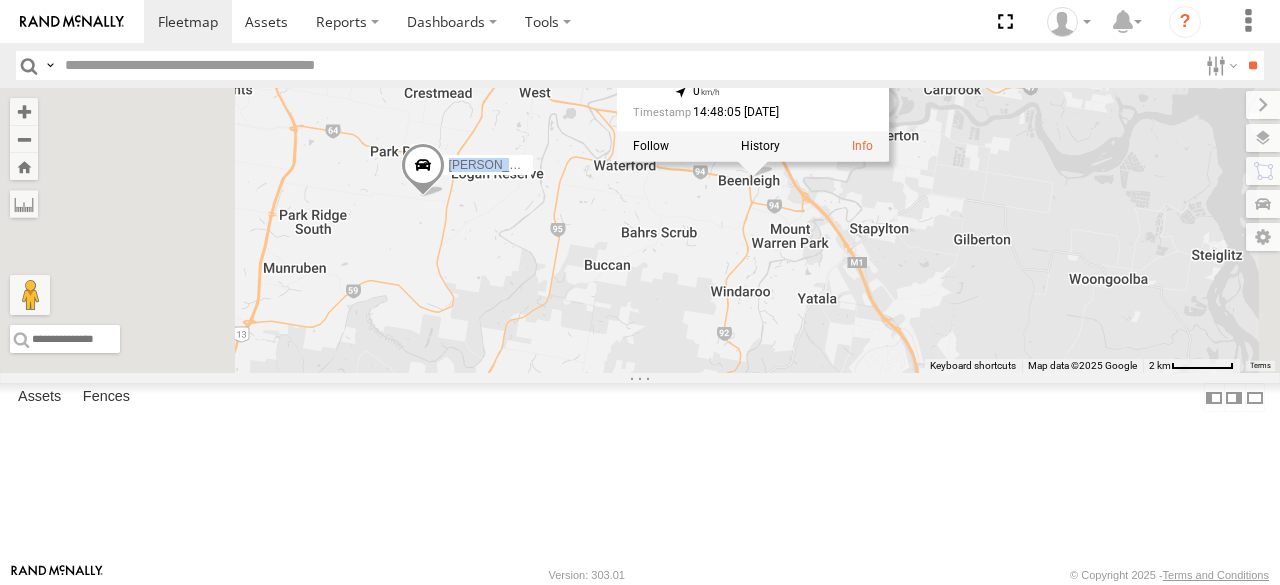 click on "[PERSON_NAME] [PERSON_NAME] 366JK9 - Corolla [PERSON_NAME] All Assets Manila St Beenleigh -27.71388 ,  153.19531 0 14:48:05 [DATE]" at bounding box center (640, 230) 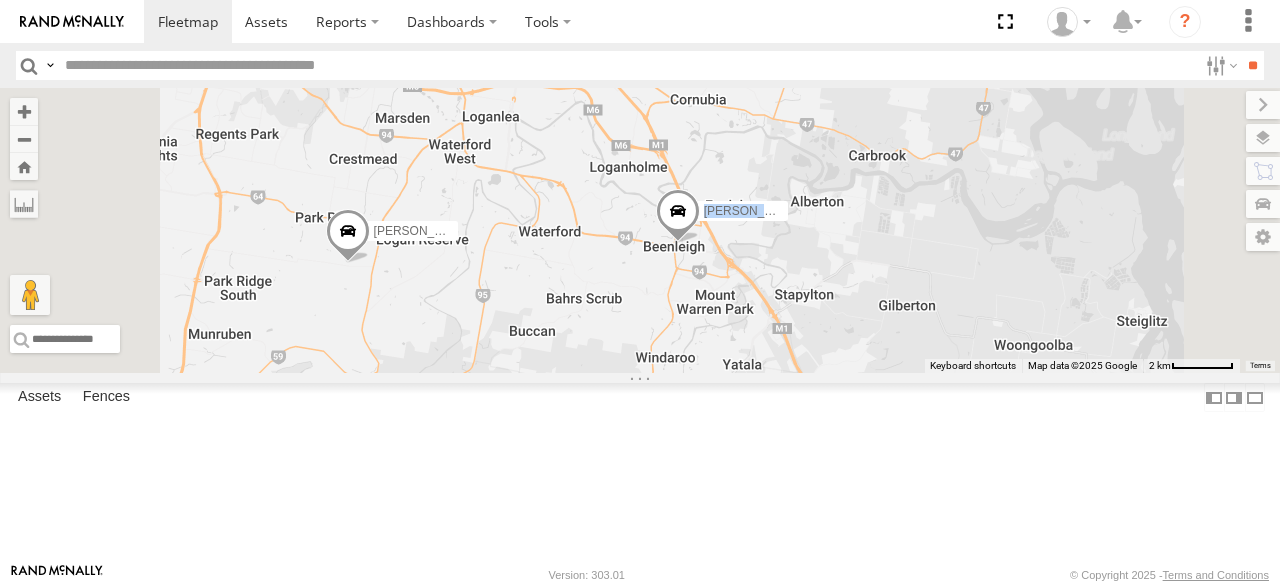 drag, startPoint x: 945, startPoint y: 221, endPoint x: 847, endPoint y: 309, distance: 131.7118 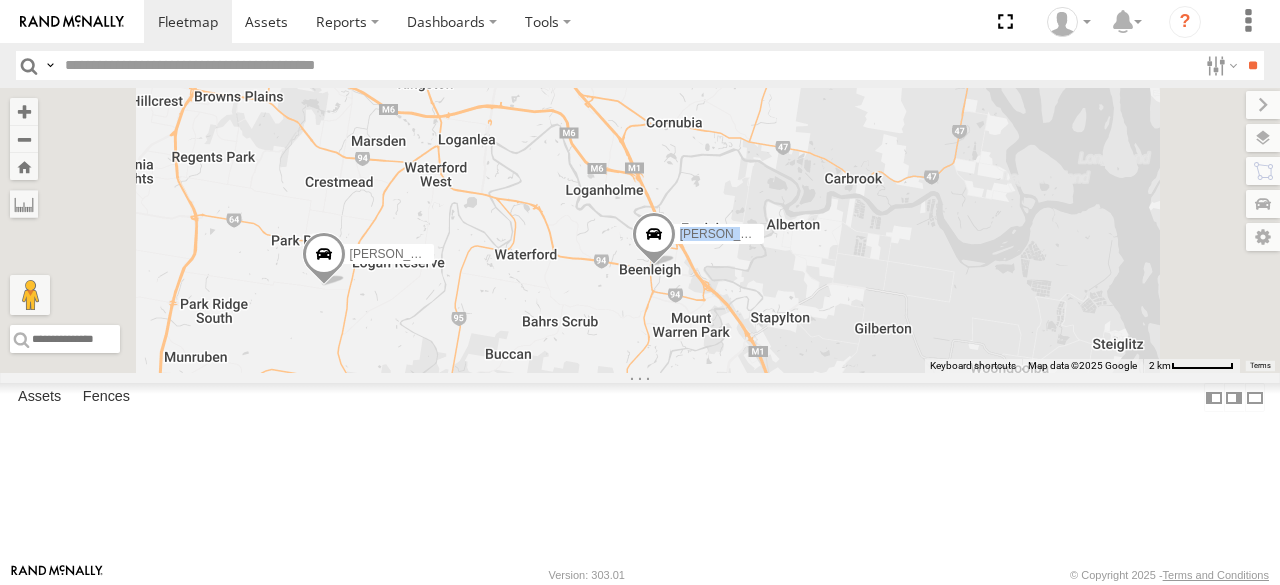 drag, startPoint x: 800, startPoint y: 270, endPoint x: 895, endPoint y: 393, distance: 155.41557 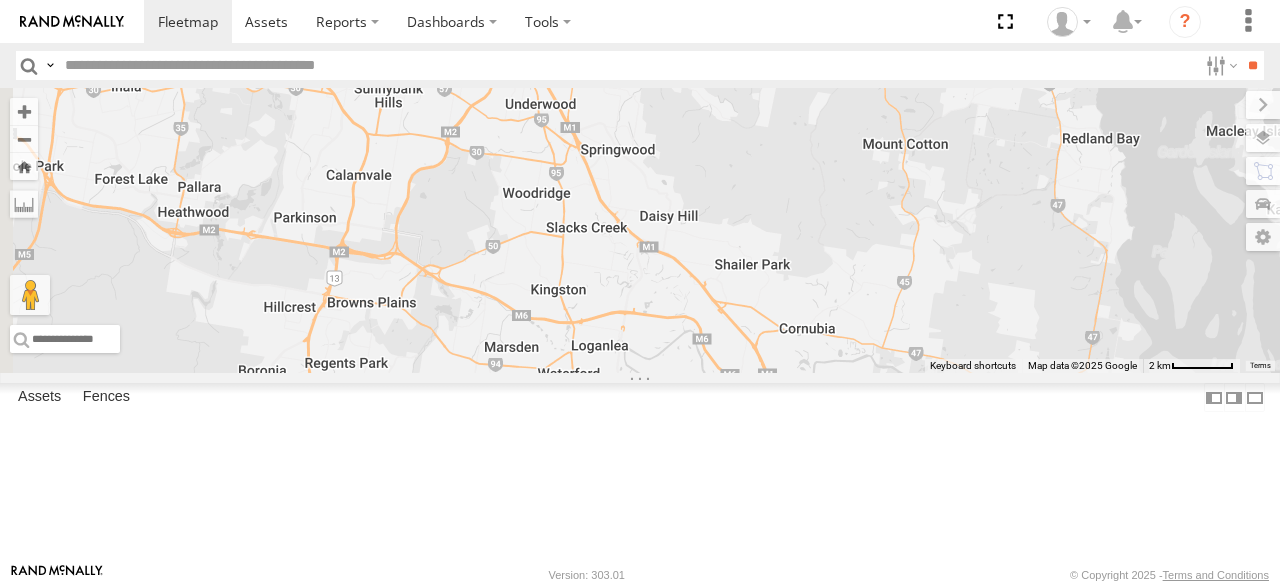 drag, startPoint x: 799, startPoint y: 307, endPoint x: 806, endPoint y: 328, distance: 22.135944 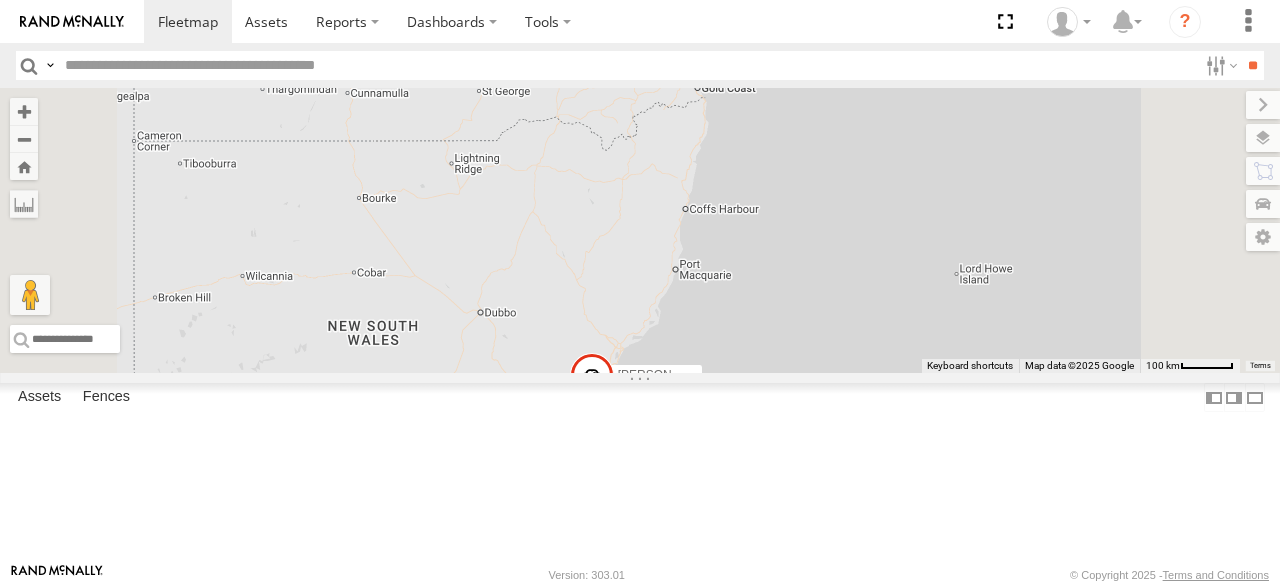 click on "[PERSON_NAME] - 571IW2 [PERSON_NAME] - Corolla [PERSON_NAME] - 347FB3 [PERSON_NAME] - 348FB3 2 [PERSON_NAME] - 364JK9 [PERSON_NAME]- 817BG4 Ben - 349FB3 [PERSON_NAME] - 017IP4 [PERSON_NAME] 019IP4 - Hilux [PERSON_NAME] - 063 EB2 [PERSON_NAME] - 269 EH7 [PERSON_NAME] 366JK9 - Corolla [PERSON_NAME] - 360NA6 [GEOGRAPHIC_DATA]" at bounding box center [640, 230] 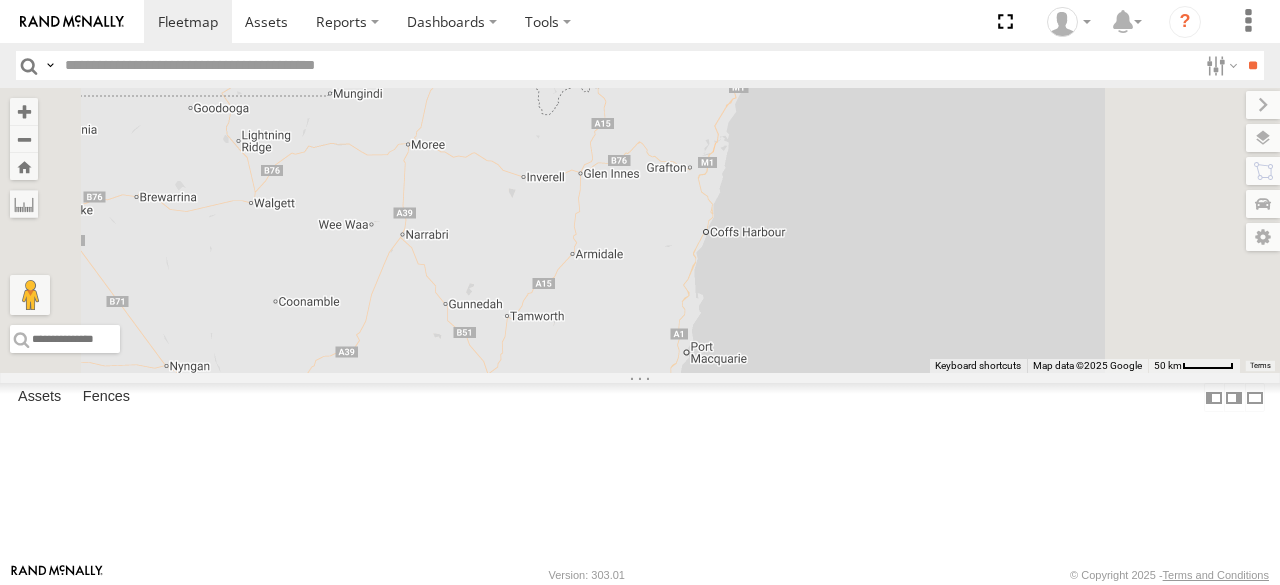 drag, startPoint x: 930, startPoint y: 201, endPoint x: 828, endPoint y: 402, distance: 225.39964 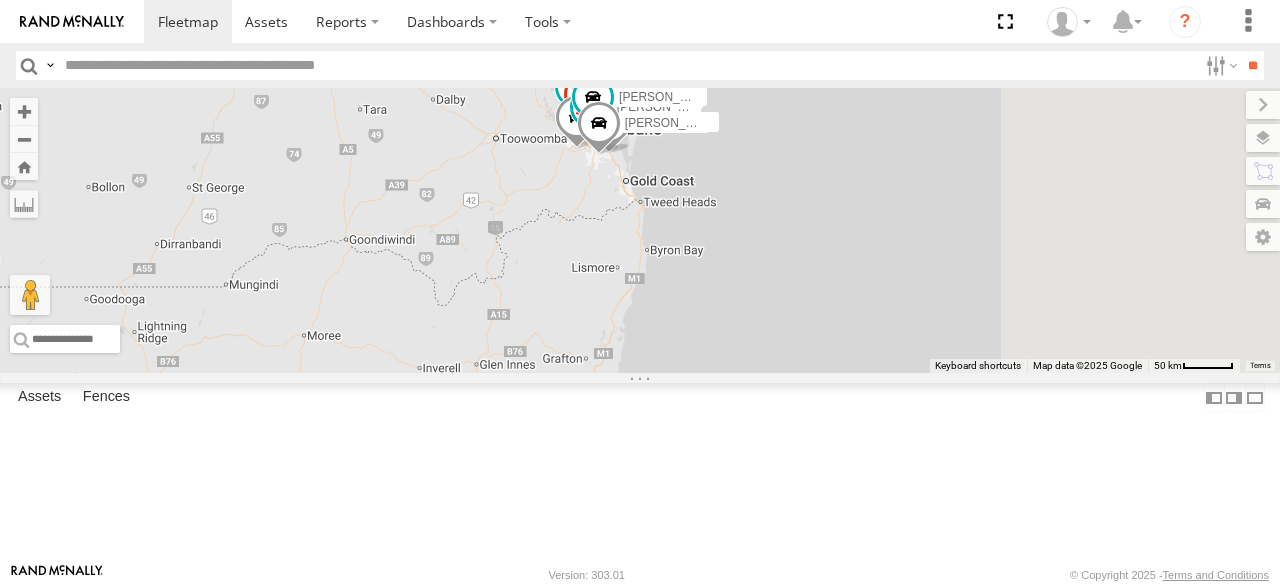 click on "[PERSON_NAME] - 571IW2 [PERSON_NAME] B - Corolla [PERSON_NAME] - 347FB3 [PERSON_NAME] - 348FB3 [PERSON_NAME] - 364JK9 [PERSON_NAME]- 817BG4 Ben - 349FB3 [PERSON_NAME] - 017IP4 [PERSON_NAME] 019IP4 - Hilux [PERSON_NAME] - 063 EB2 [PERSON_NAME] - 269 EH7 [PERSON_NAME] 366JK9 - Corolla [PERSON_NAME] - 360NA6 [GEOGRAPHIC_DATA]" at bounding box center (640, 230) 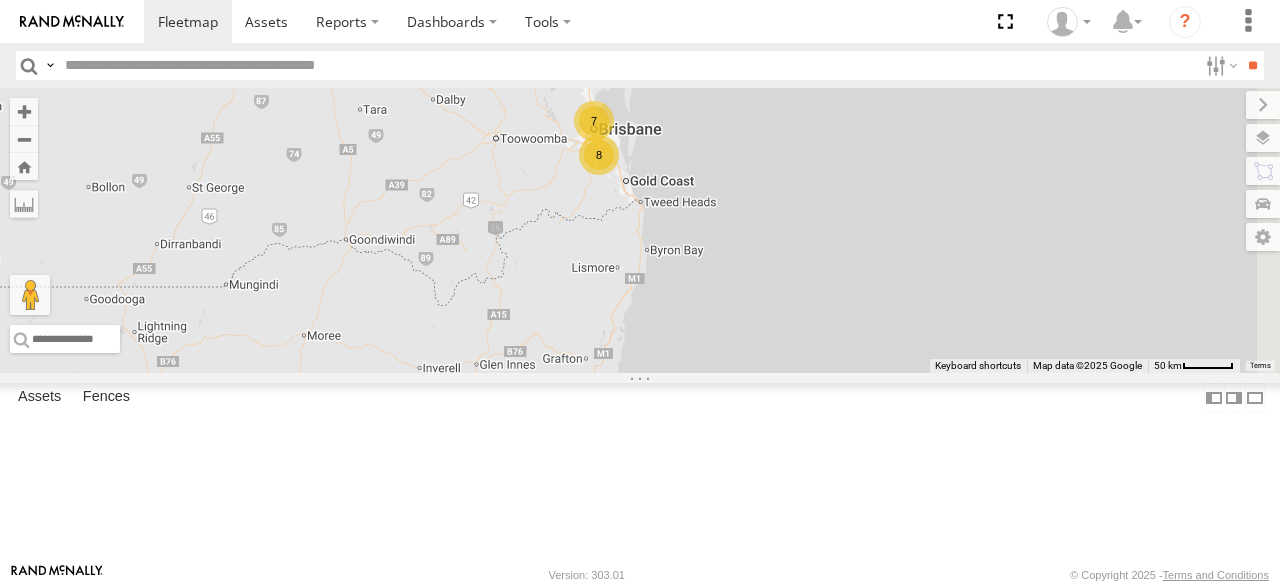 click on "[PERSON_NAME] - 360NA6 [GEOGRAPHIC_DATA] 8 7" at bounding box center [640, 230] 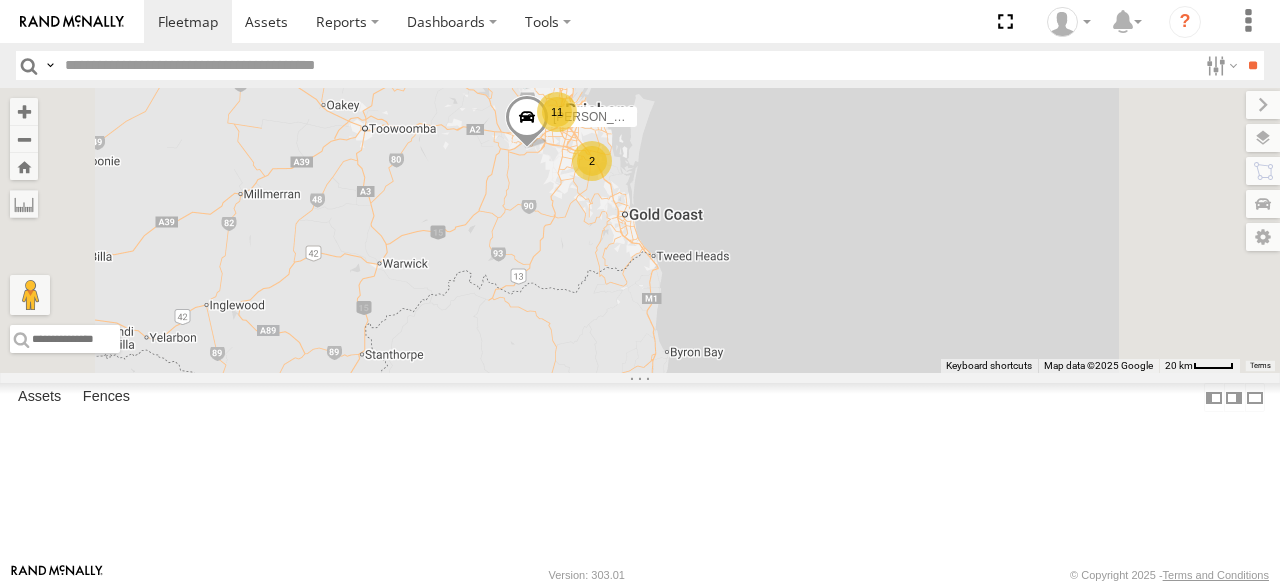 click on "[PERSON_NAME] - 360NA6 [GEOGRAPHIC_DATA] 11 [PERSON_NAME] B - Corolla [PERSON_NAME] - 349FB3 2" at bounding box center (640, 230) 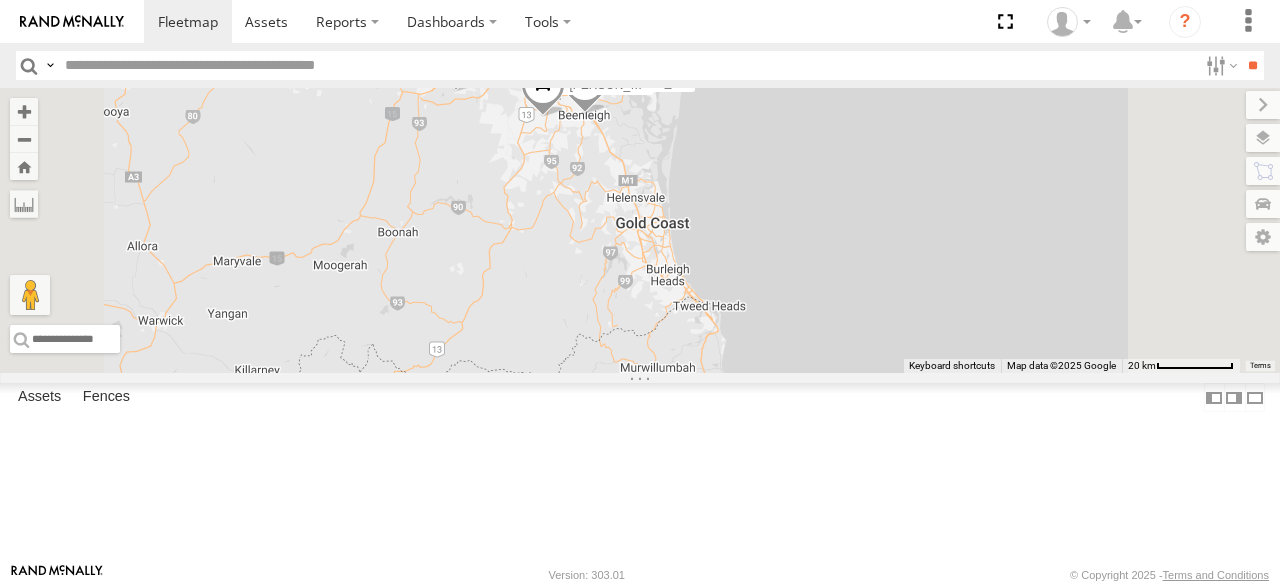 click on "[PERSON_NAME] - 360NA6 NSW [PERSON_NAME] B - Corolla [PERSON_NAME] - 349FB3 7 3 [PERSON_NAME] 019IP4 - Hilux [PERSON_NAME] [PERSON_NAME] 366JK9 - Corolla Hatch" at bounding box center (640, 230) 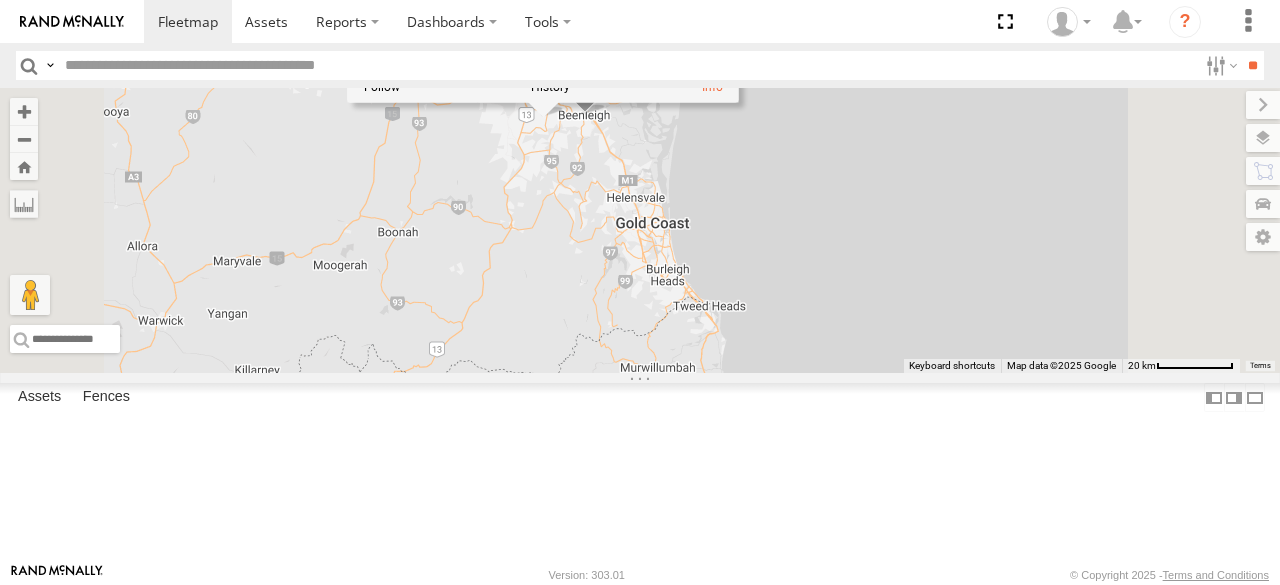 click on "[PERSON_NAME] - 360NA6 [GEOGRAPHIC_DATA] [PERSON_NAME] B - Corolla [PERSON_NAME] - 349FB3 7 3 [PERSON_NAME] 019IP4 - Hilux [PERSON_NAME] [PERSON_NAME] 366JK9 - Corolla [PERSON_NAME] 366JK9 - Corolla Hatch All Assets [GEOGRAPHIC_DATA] -27.71987 ,  153.08198 0 14:53:33 [DATE]" at bounding box center (640, 230) 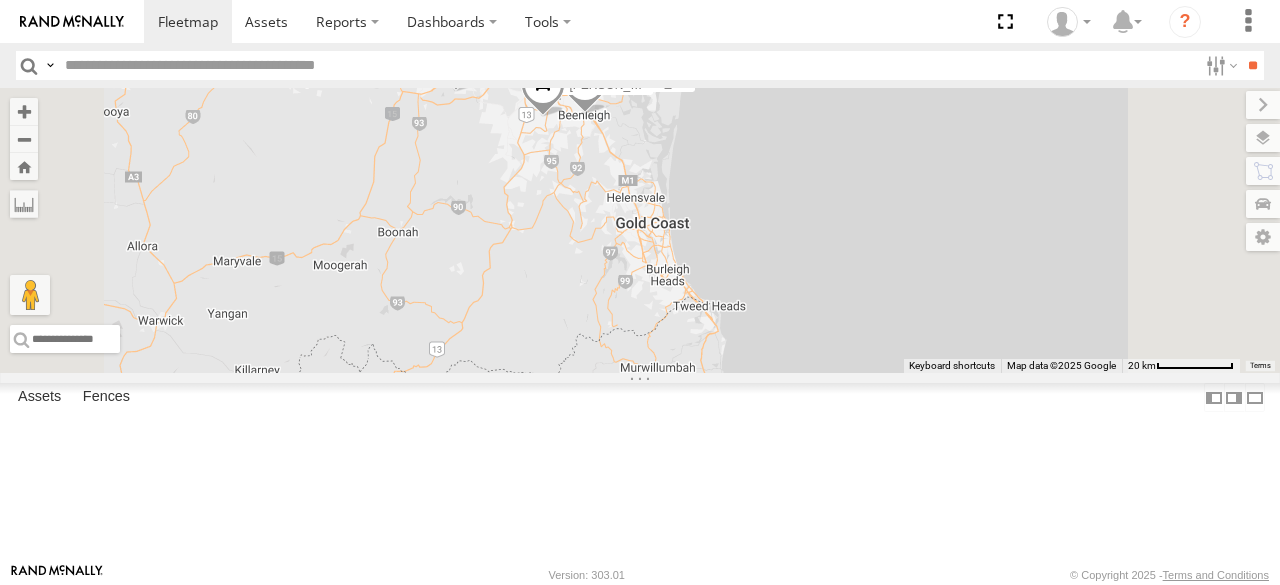 click on "[PERSON_NAME] - 360NA6 NSW [PERSON_NAME] B - Corolla [PERSON_NAME] - 349FB3 7 3 [PERSON_NAME] 019IP4 - Hilux [PERSON_NAME] [PERSON_NAME] 366JK9 - Corolla Hatch" at bounding box center (640, 230) 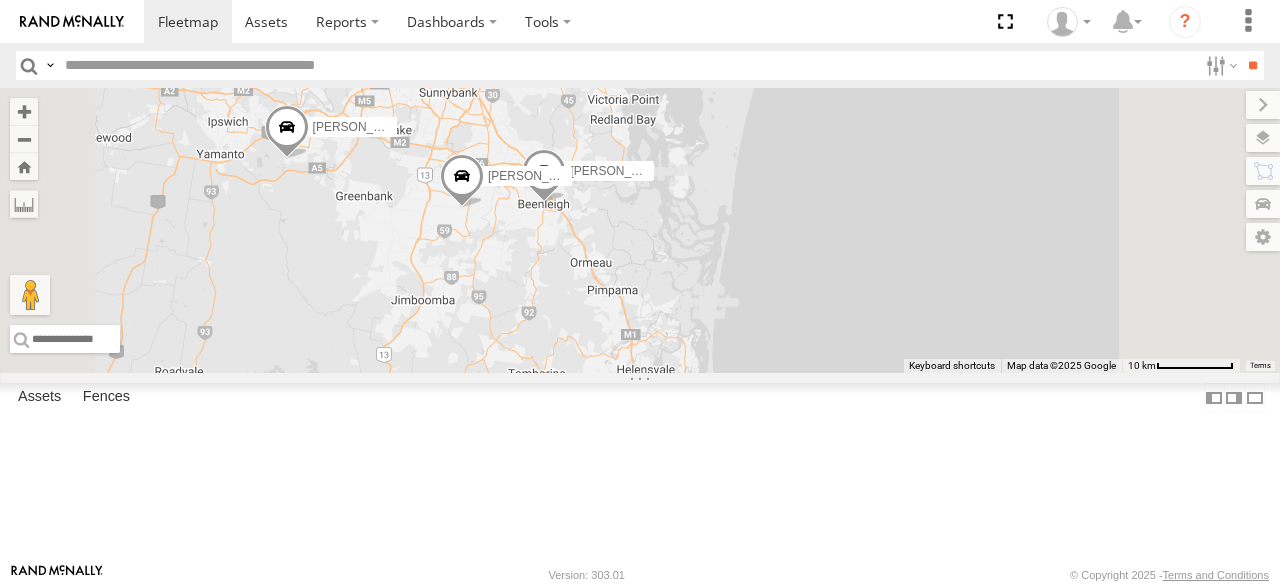 drag, startPoint x: 812, startPoint y: 242, endPoint x: 686, endPoint y: 423, distance: 220.53798 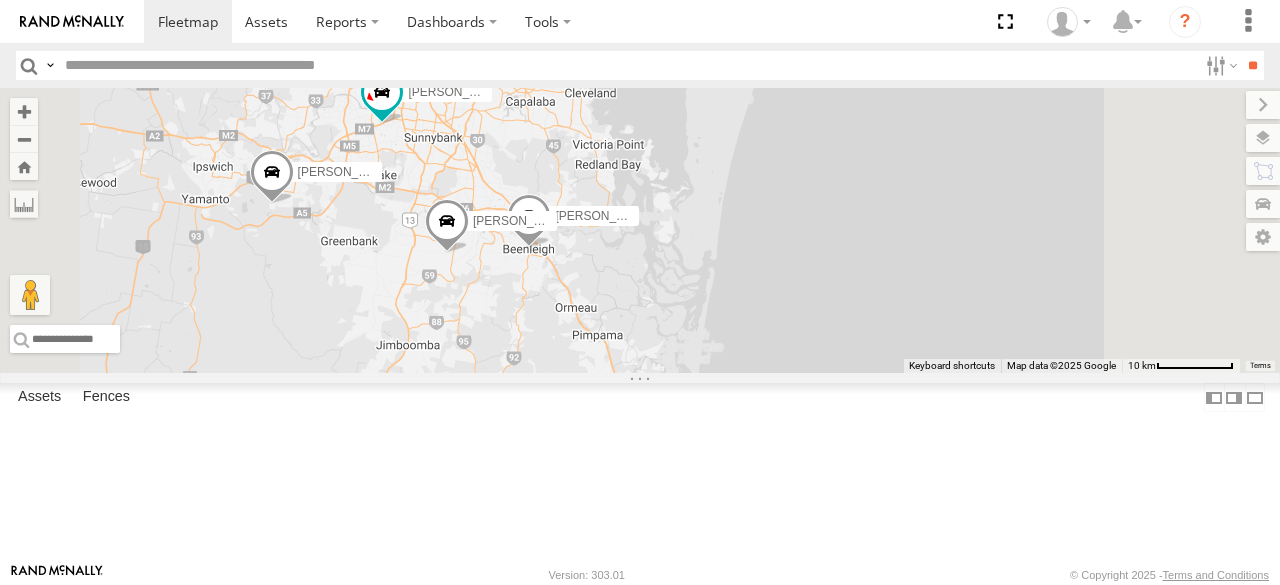 click on "[PERSON_NAME] - 360NA6 [GEOGRAPHIC_DATA] [PERSON_NAME] B - Corolla [PERSON_NAME] - 349FB3 [PERSON_NAME] 019IP4 - Hilux [PERSON_NAME] [PERSON_NAME] 366JK9 - Corolla Hatch 4 2 2 [PERSON_NAME] - 017IP4" at bounding box center (640, 230) 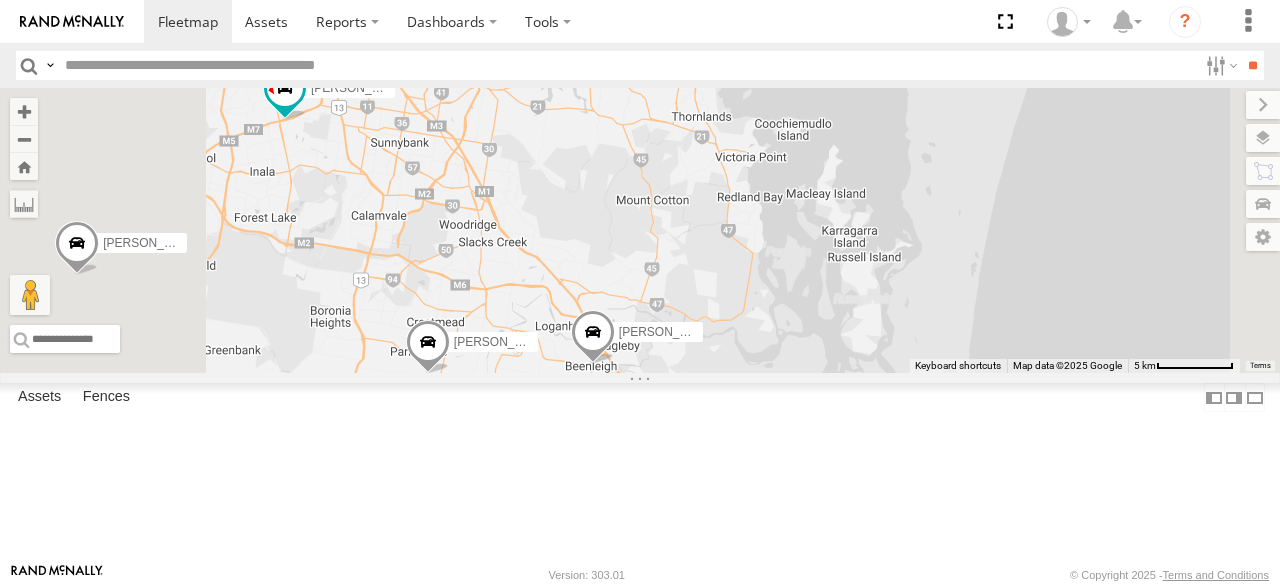 drag, startPoint x: 700, startPoint y: 313, endPoint x: 778, endPoint y: 349, distance: 85.90693 